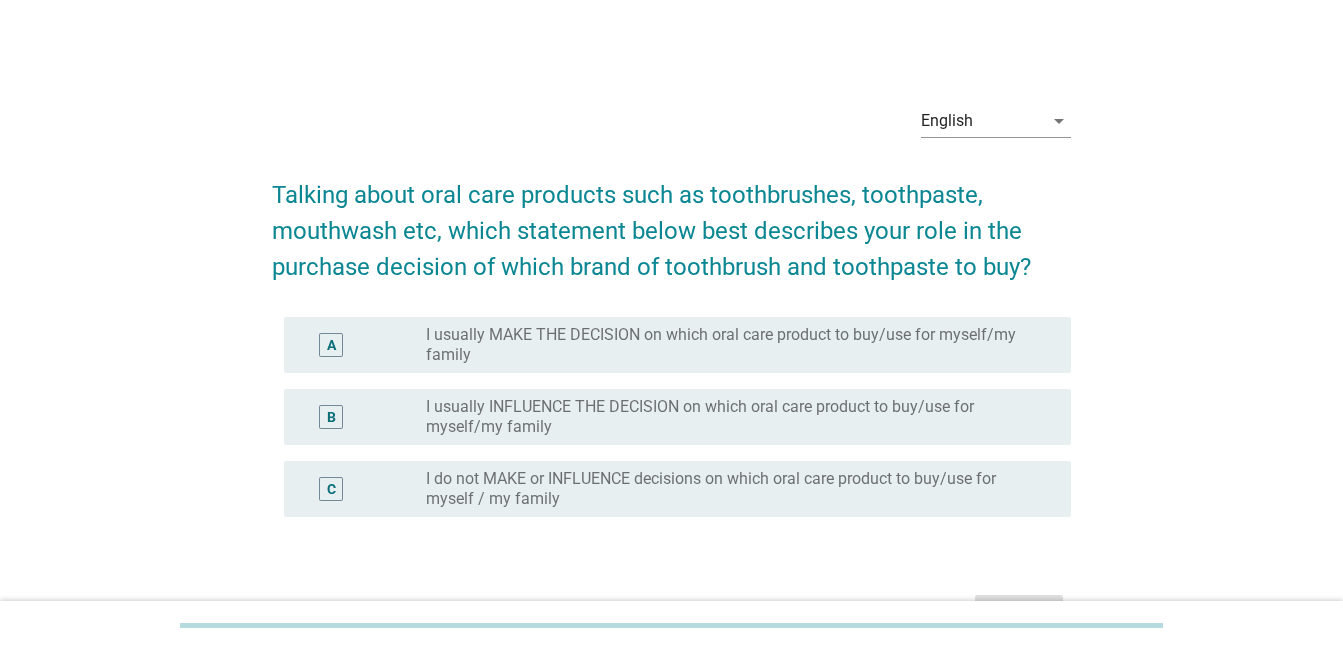 scroll, scrollTop: 0, scrollLeft: 0, axis: both 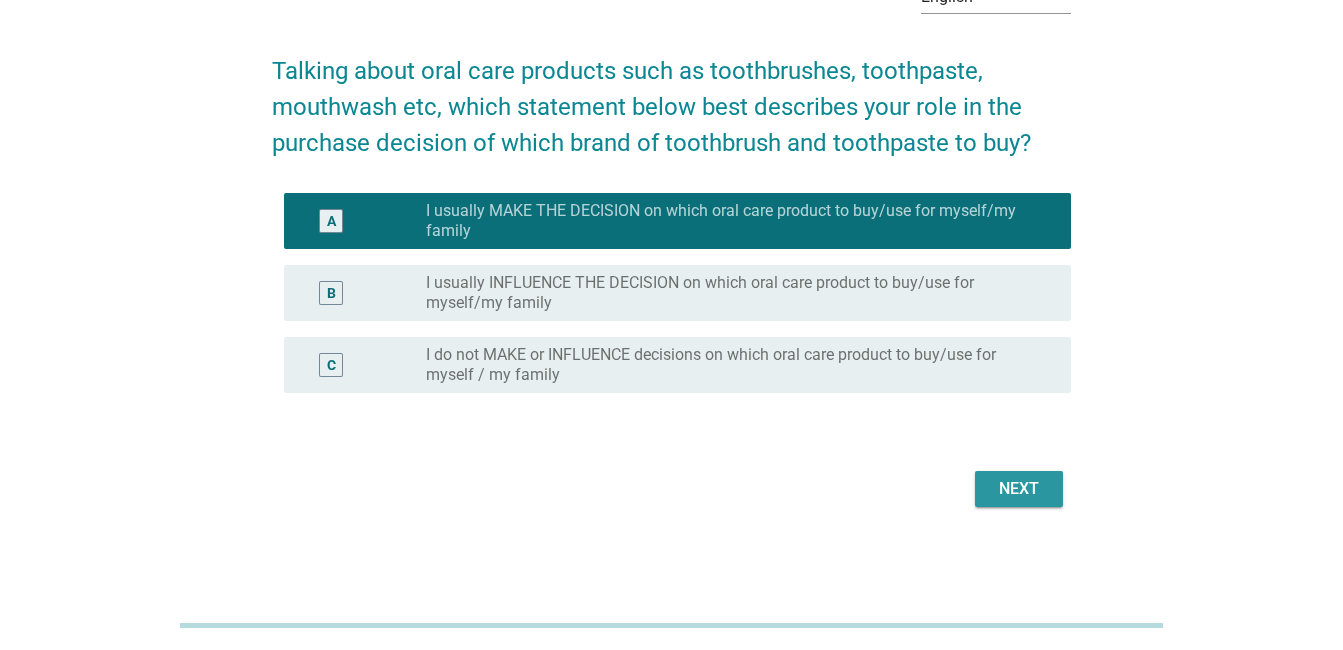 click on "Next" at bounding box center (1019, 489) 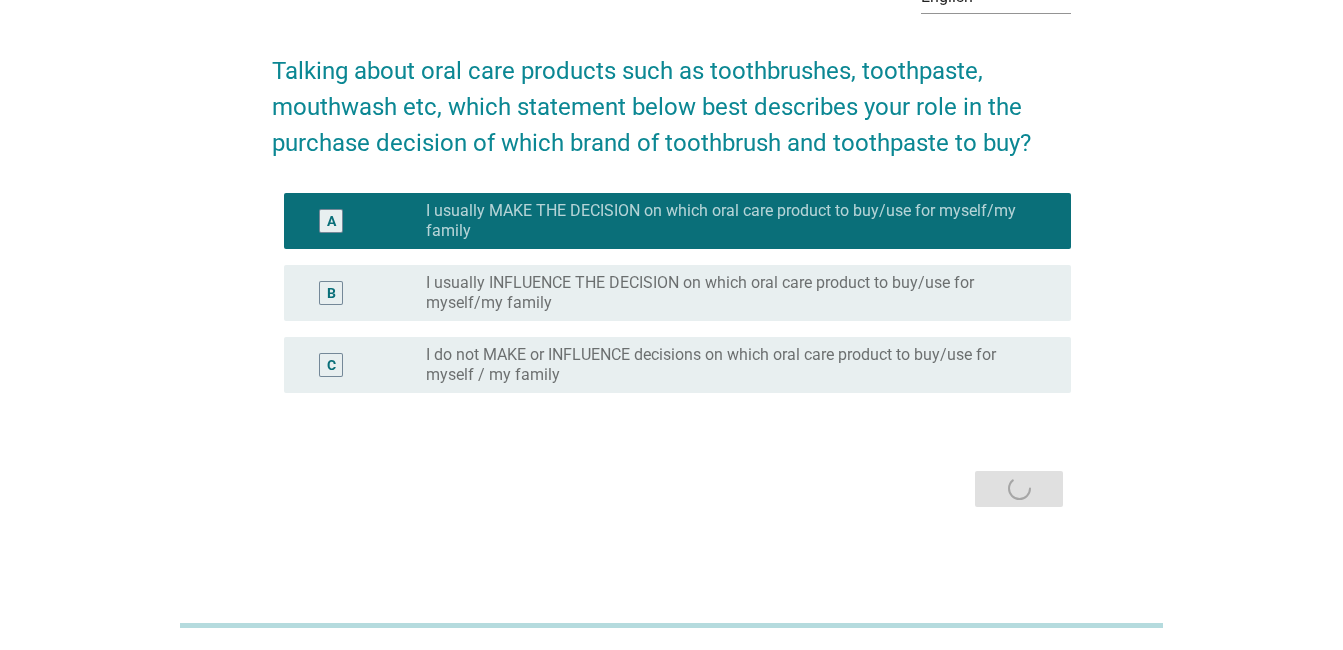 scroll, scrollTop: 0, scrollLeft: 0, axis: both 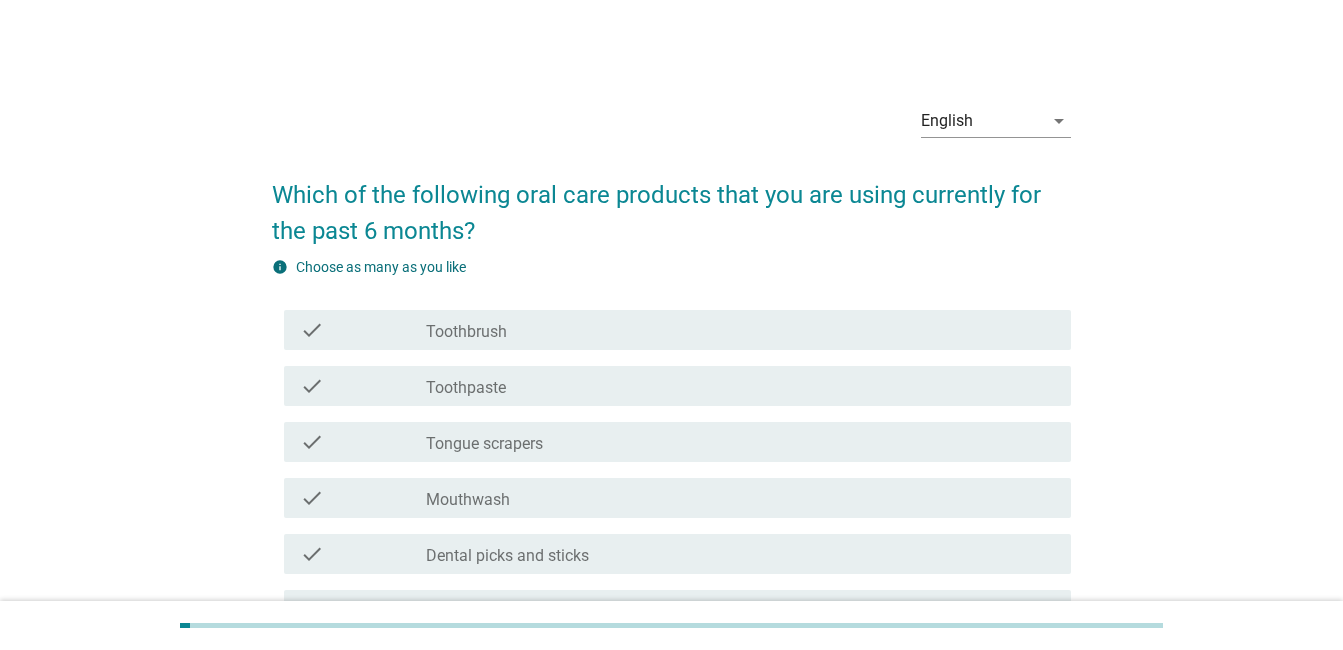 click on "Toothpaste" at bounding box center [466, 388] 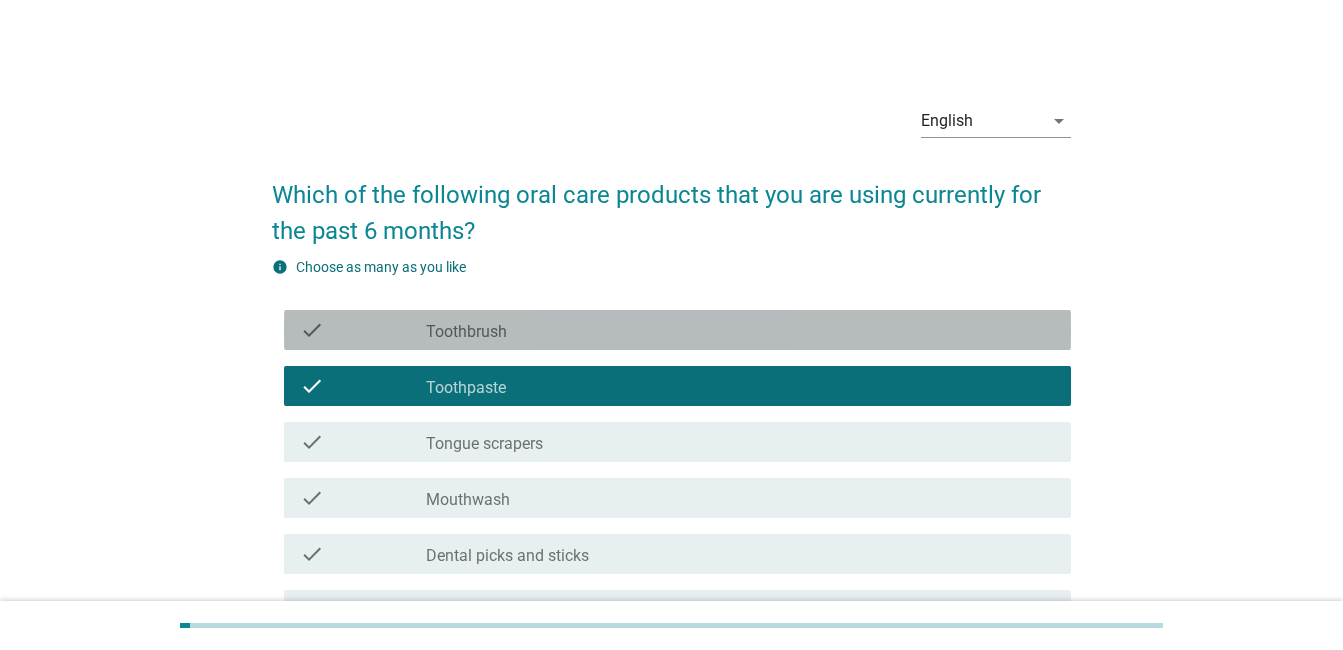 click on "Toothbrush" at bounding box center (466, 332) 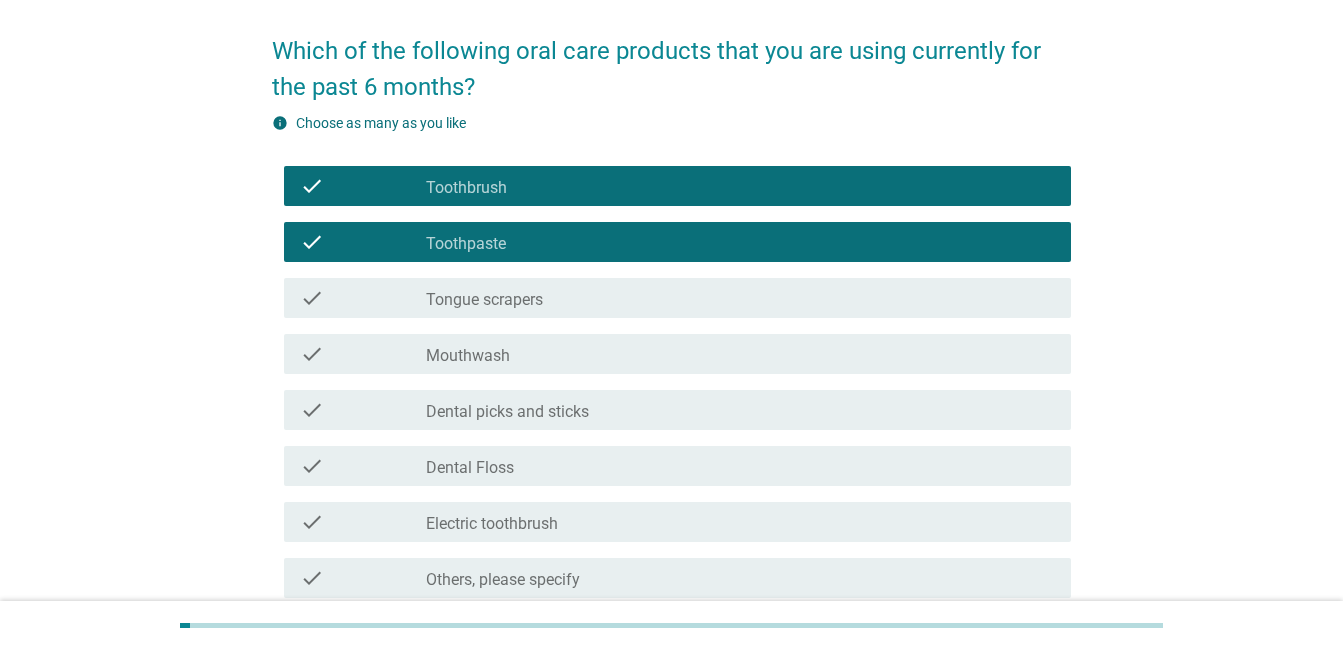 scroll, scrollTop: 300, scrollLeft: 0, axis: vertical 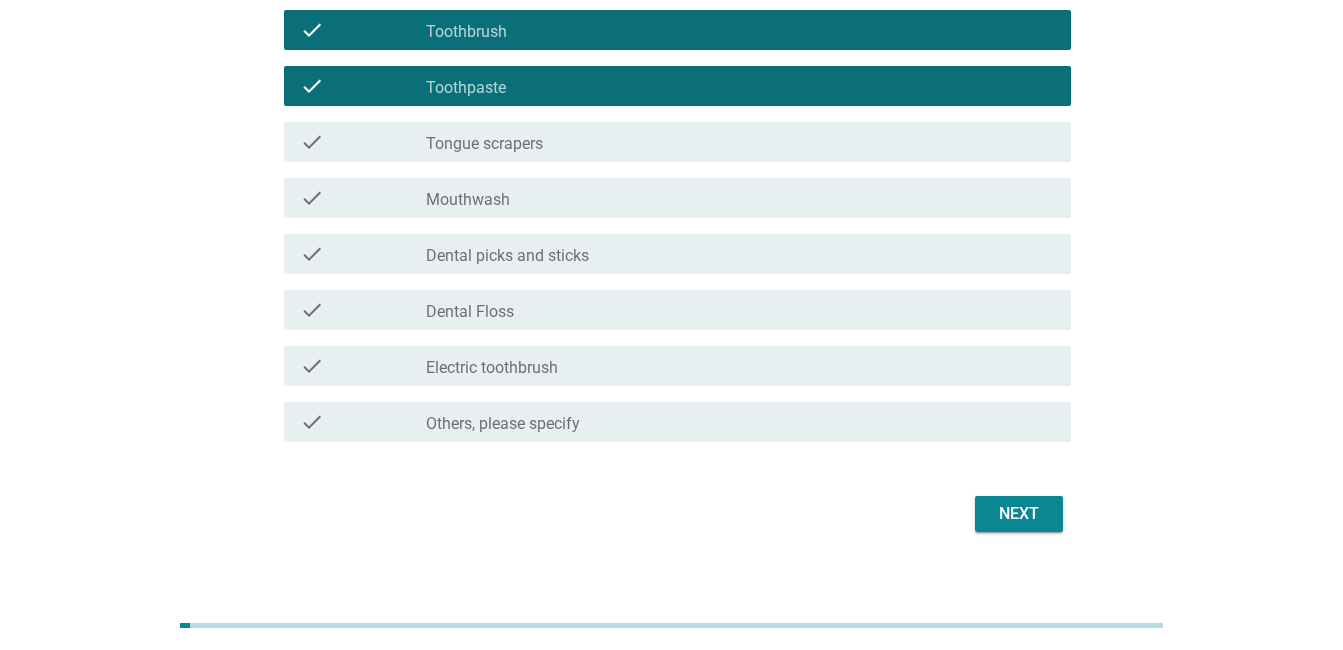 click on "Next" at bounding box center (1019, 514) 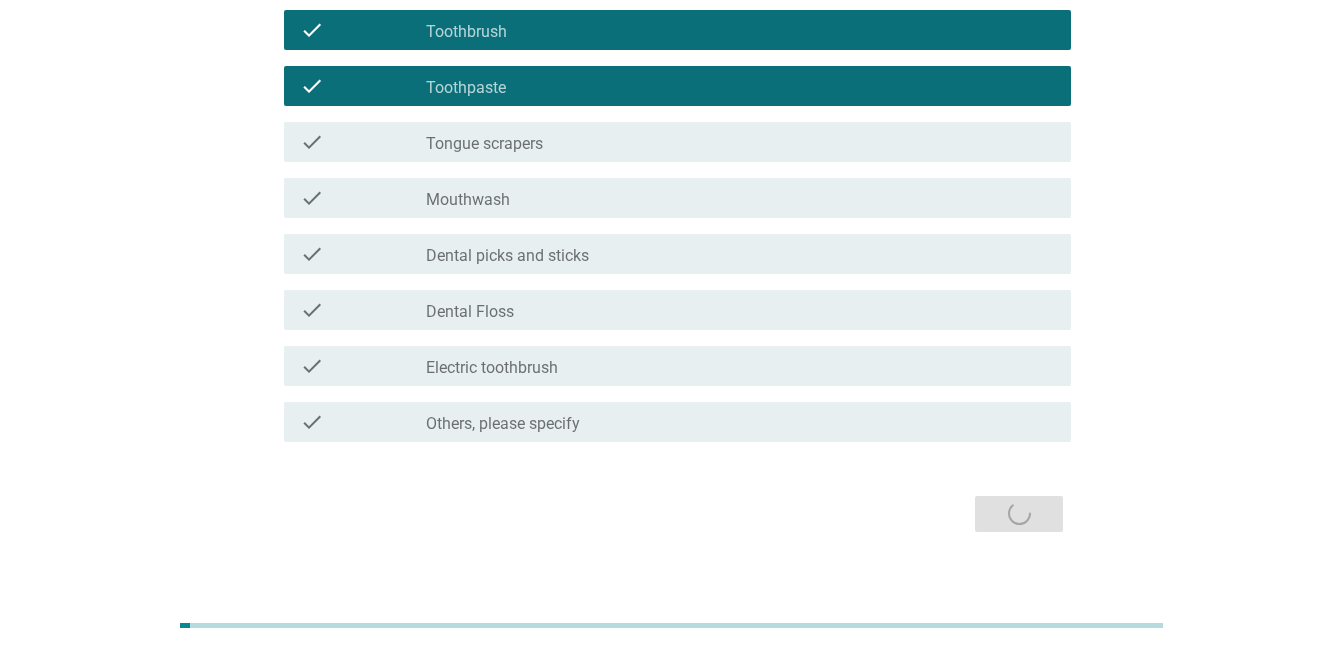 scroll, scrollTop: 0, scrollLeft: 0, axis: both 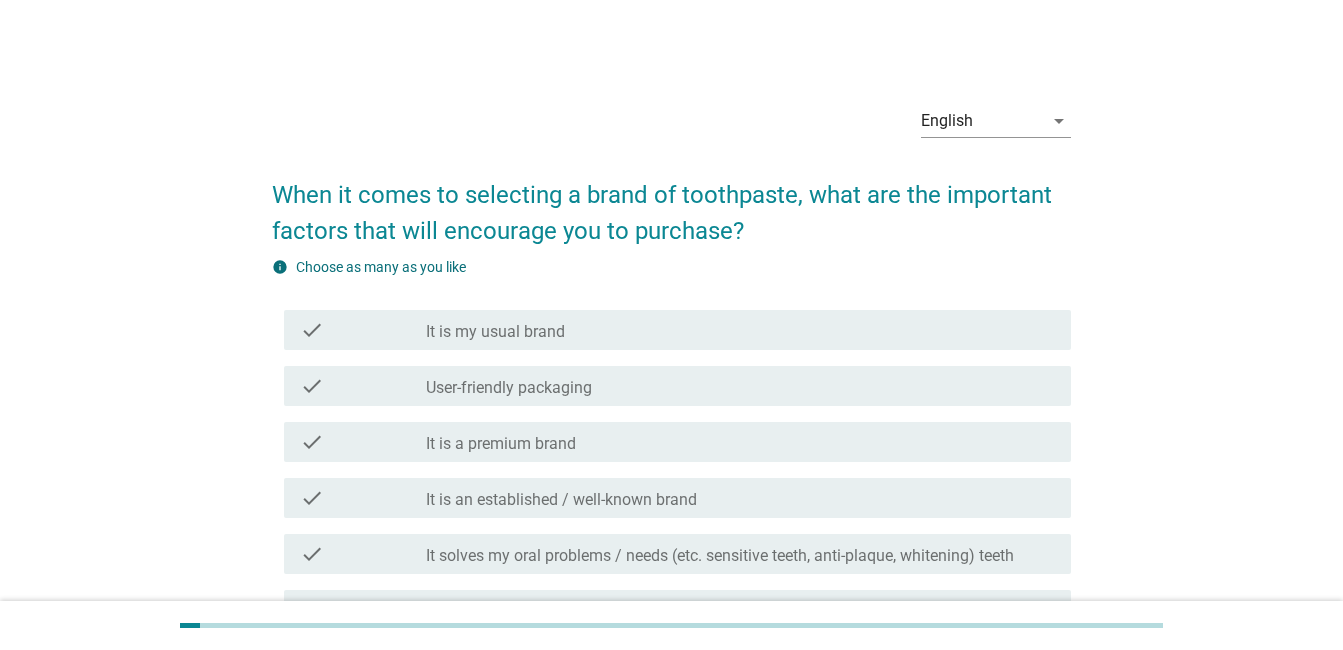 drag, startPoint x: 517, startPoint y: 336, endPoint x: 521, endPoint y: 350, distance: 14.56022 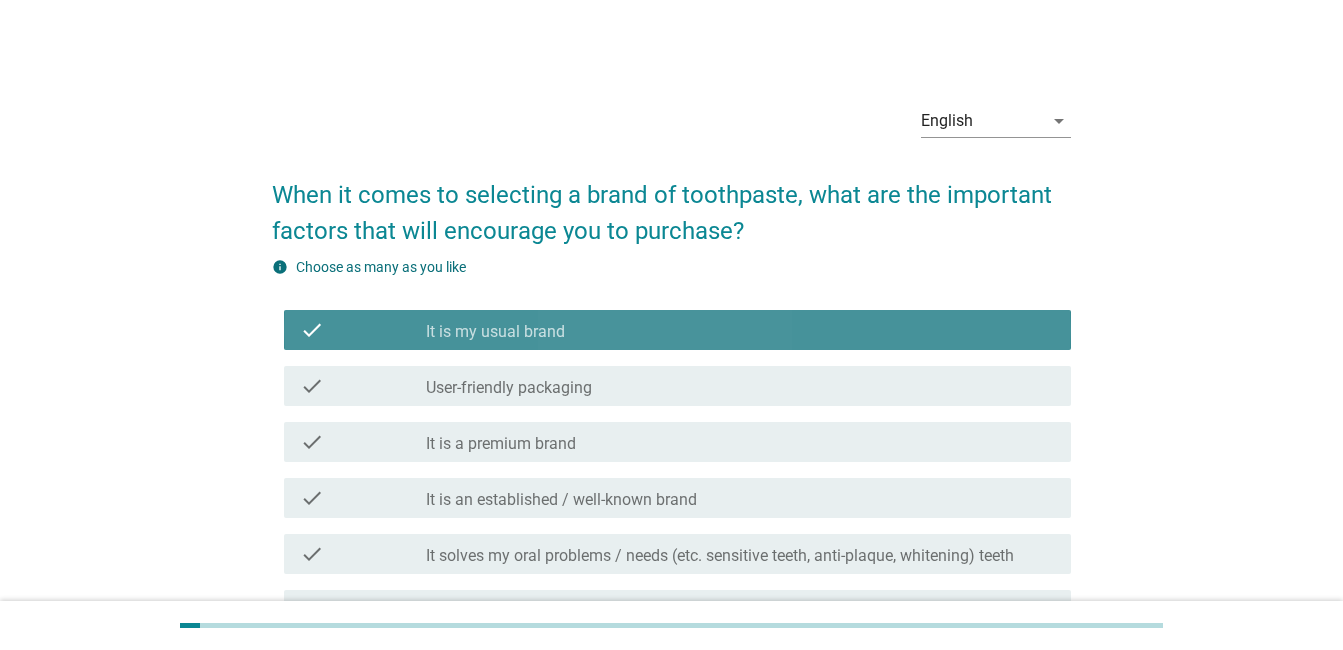 click on "check     check_box_outline_blank User-friendly packaging" at bounding box center [677, 386] 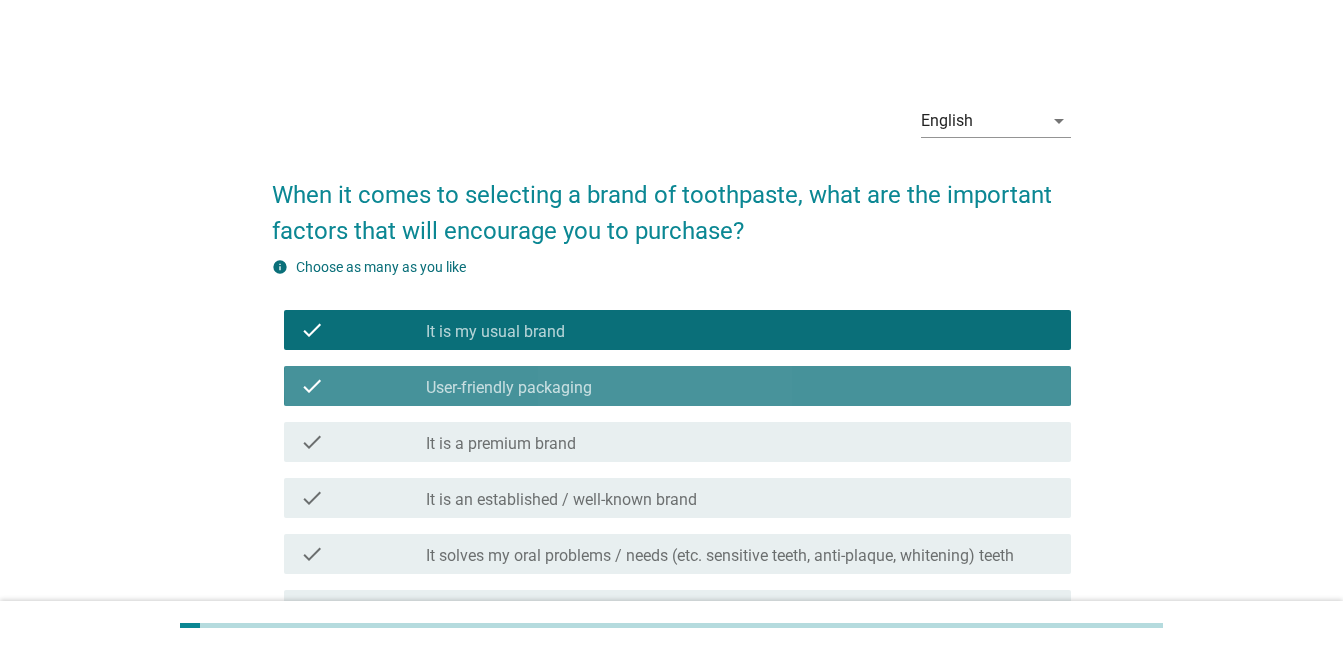 click on "check     check_box_outline_blank It is a premium brand" at bounding box center (677, 442) 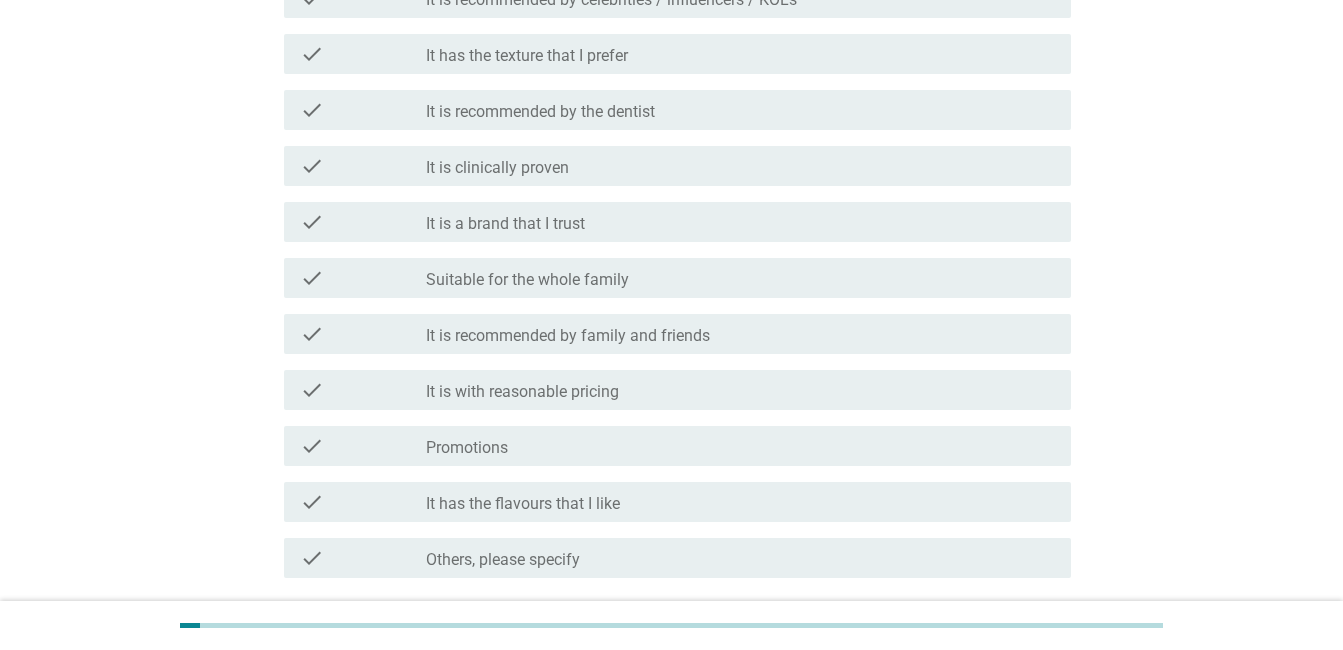 scroll, scrollTop: 700, scrollLeft: 0, axis: vertical 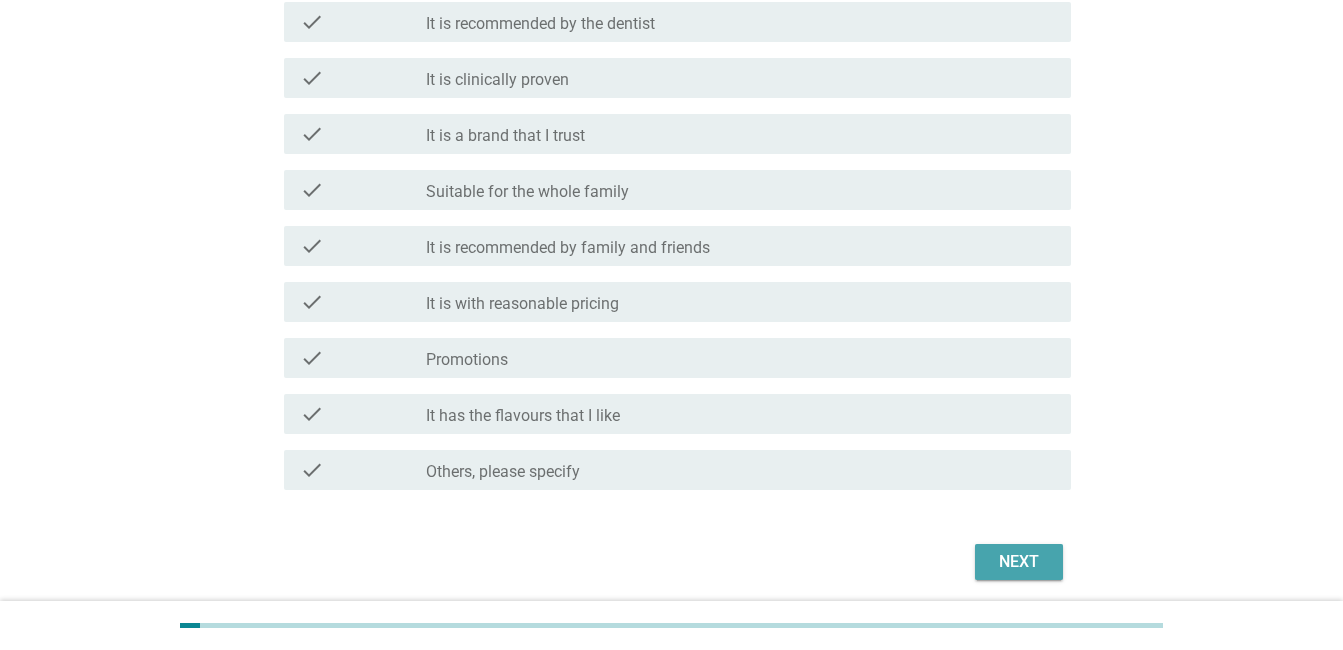 click on "Next" at bounding box center (1019, 562) 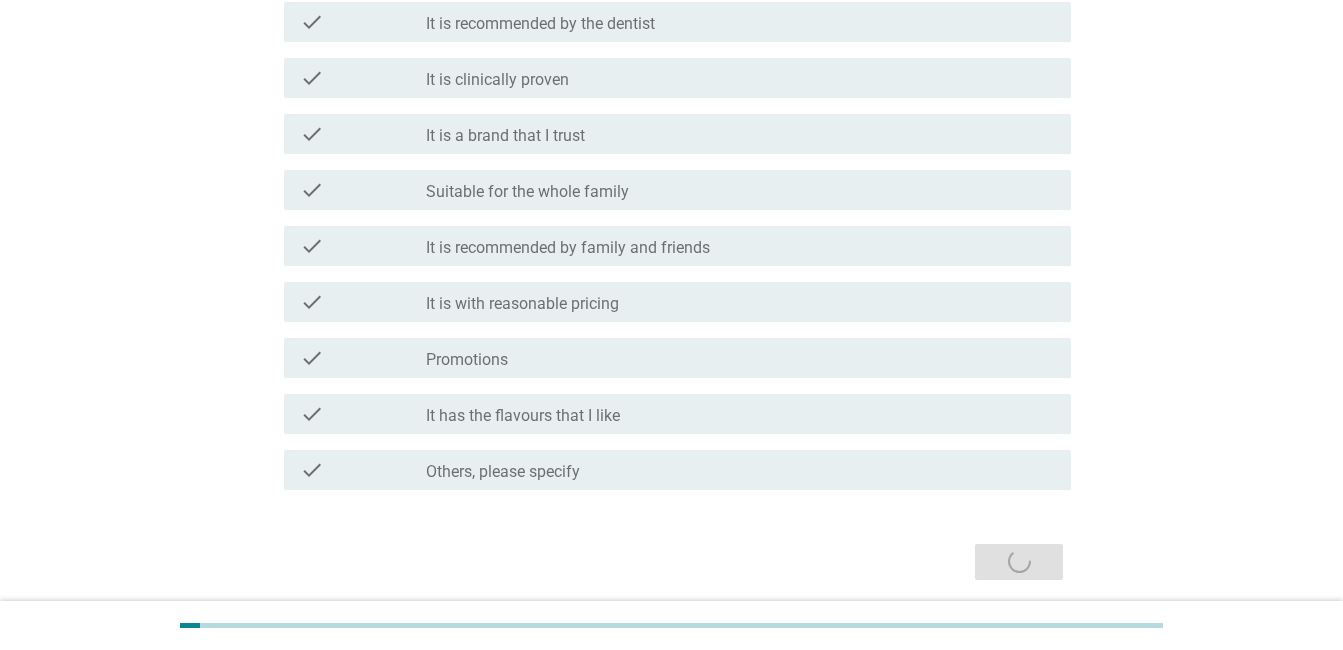 scroll, scrollTop: 0, scrollLeft: 0, axis: both 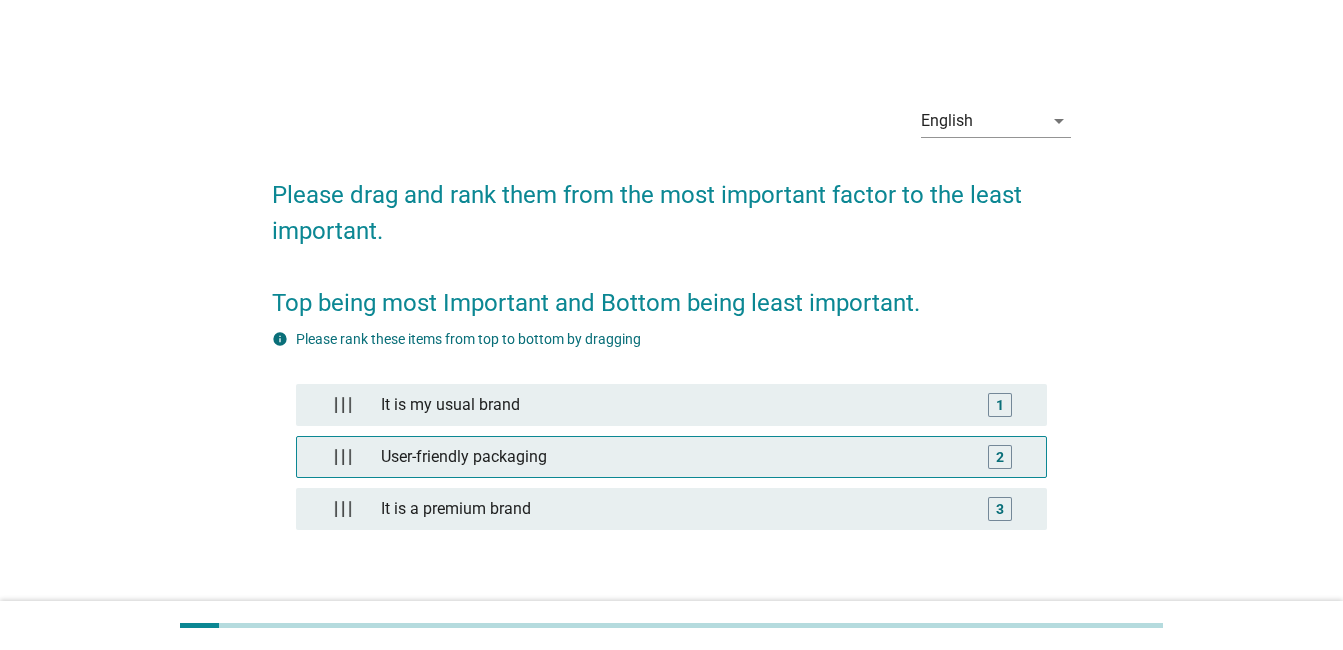 type 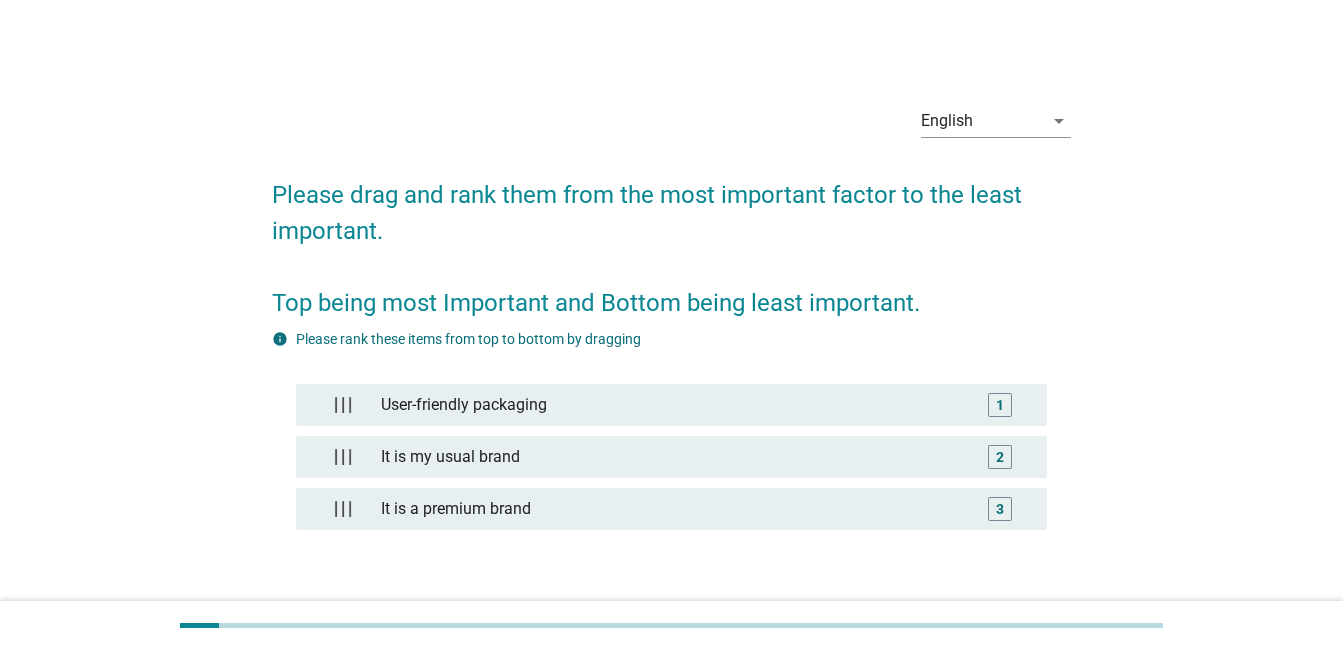 scroll, scrollTop: 149, scrollLeft: 0, axis: vertical 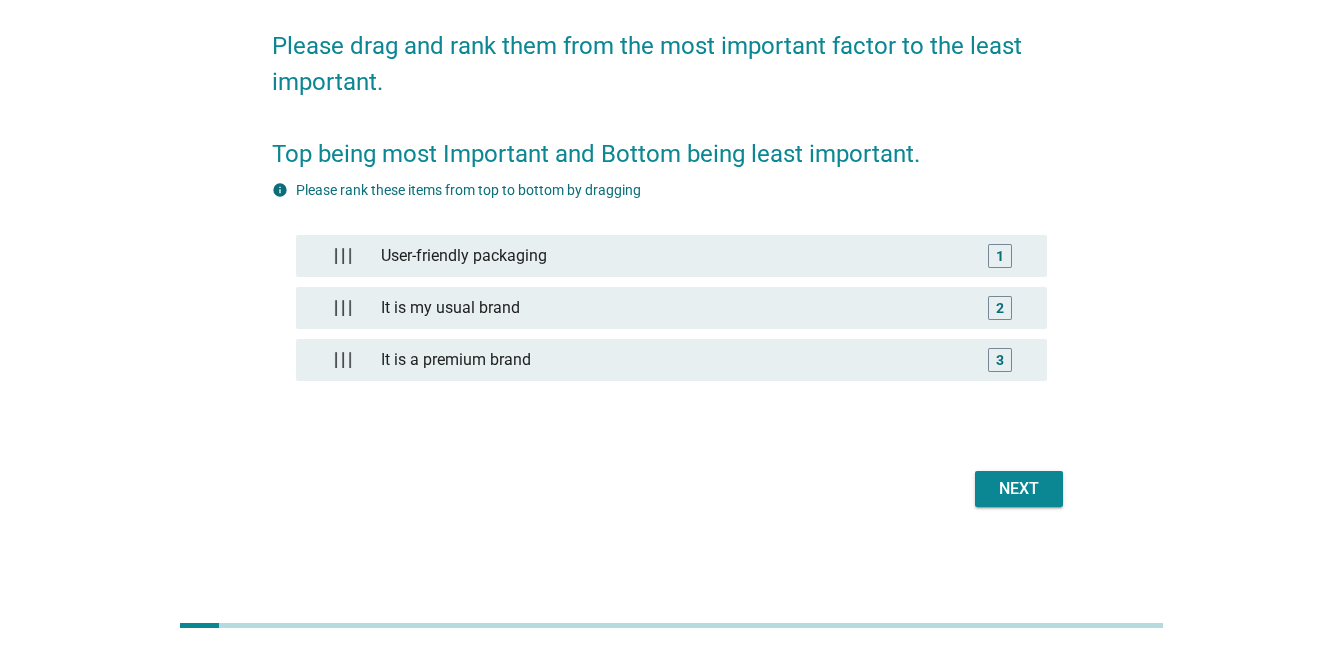 click on "Next" at bounding box center (1019, 489) 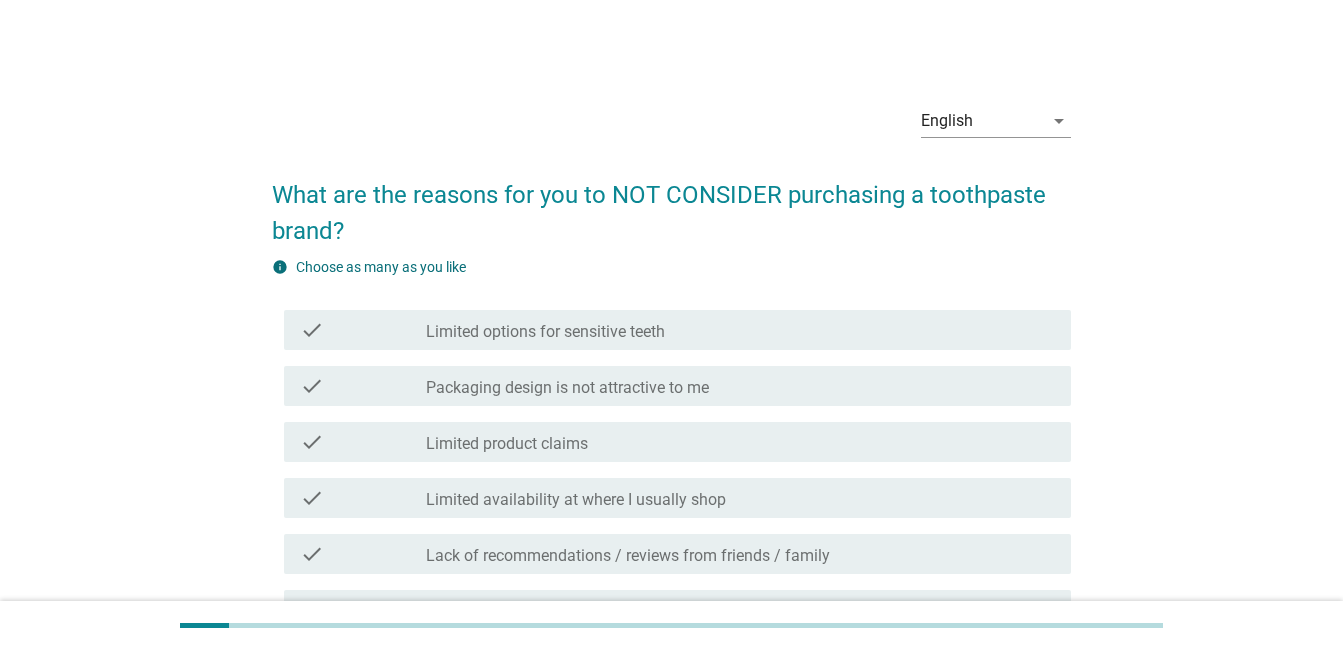 scroll, scrollTop: 200, scrollLeft: 0, axis: vertical 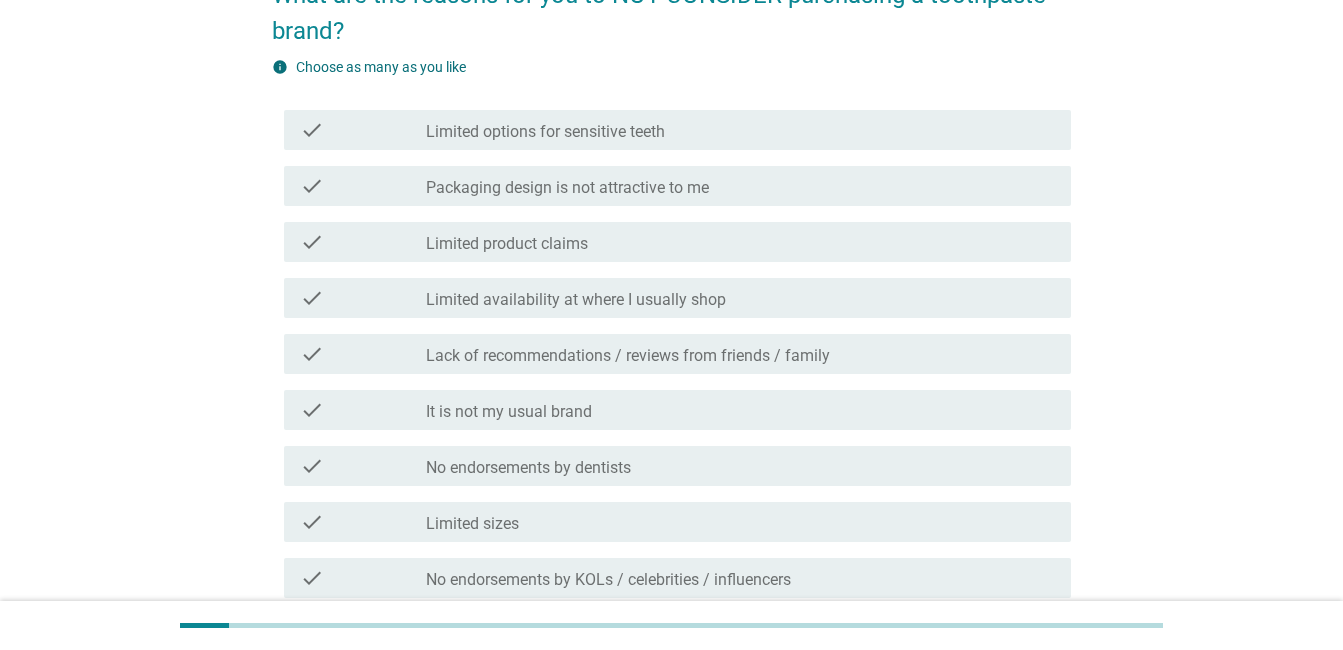 click on "Lack of recommendations / reviews from friends / family" at bounding box center [628, 356] 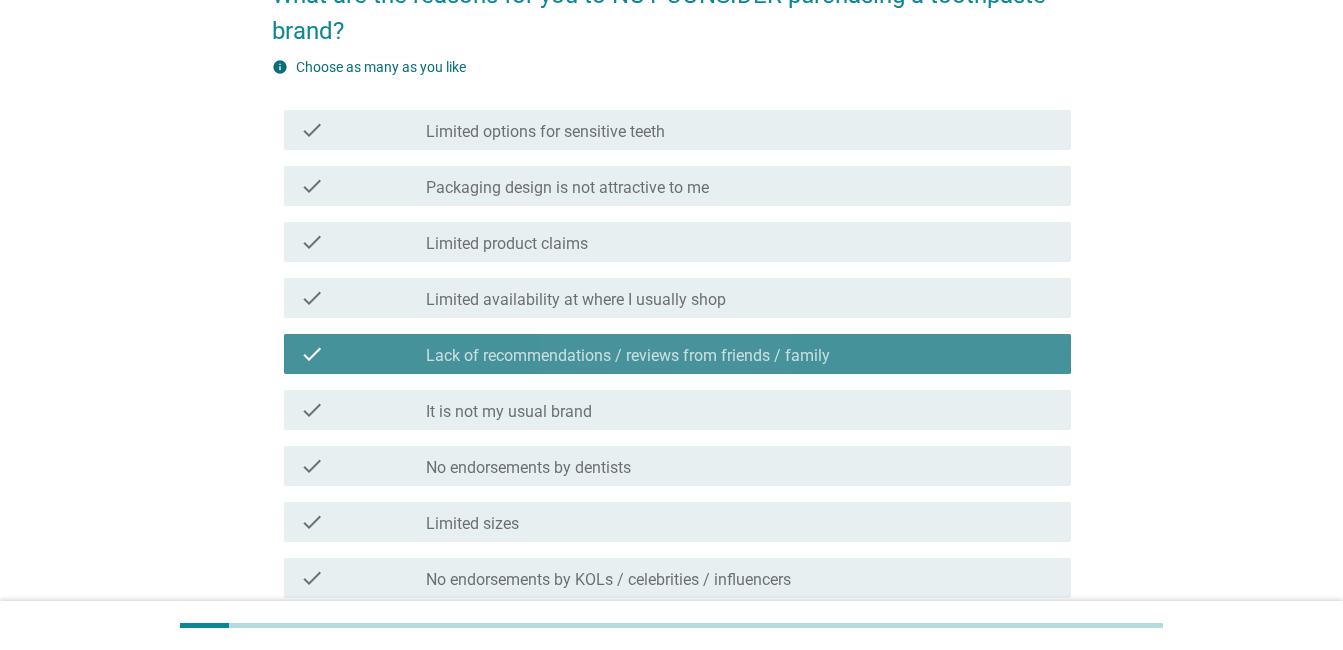 click on "Limited availability at where I usually shop" at bounding box center [576, 300] 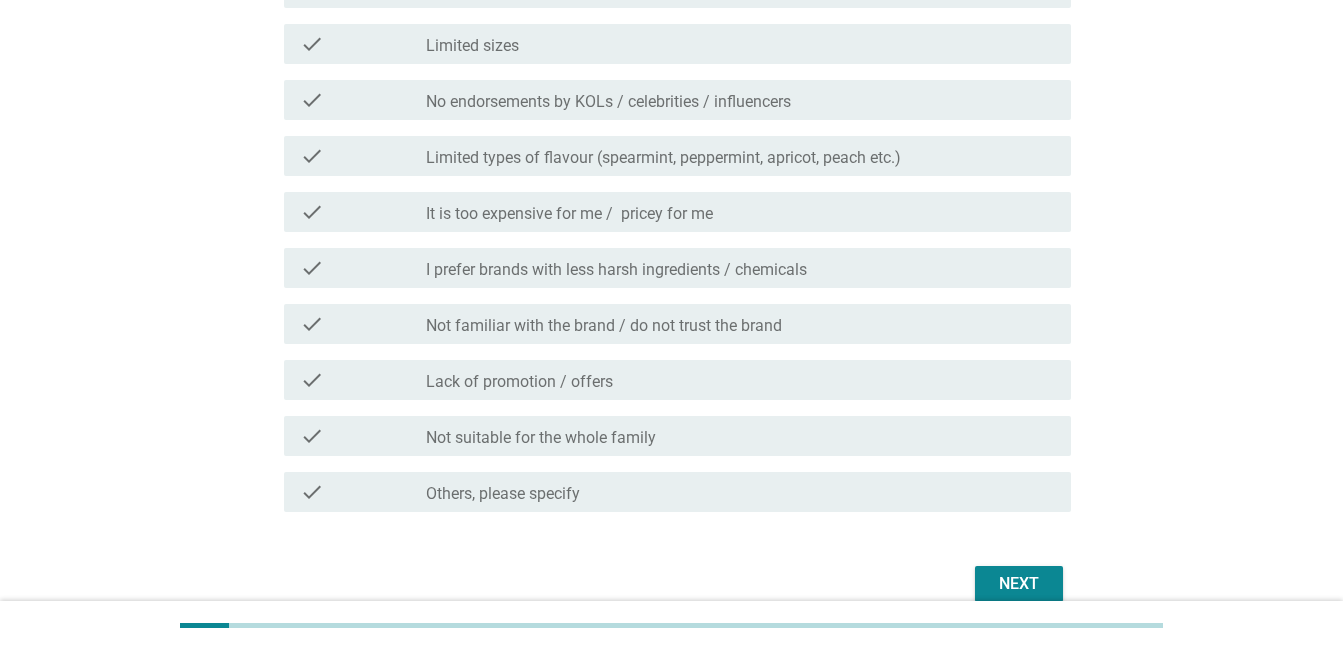 scroll, scrollTop: 773, scrollLeft: 0, axis: vertical 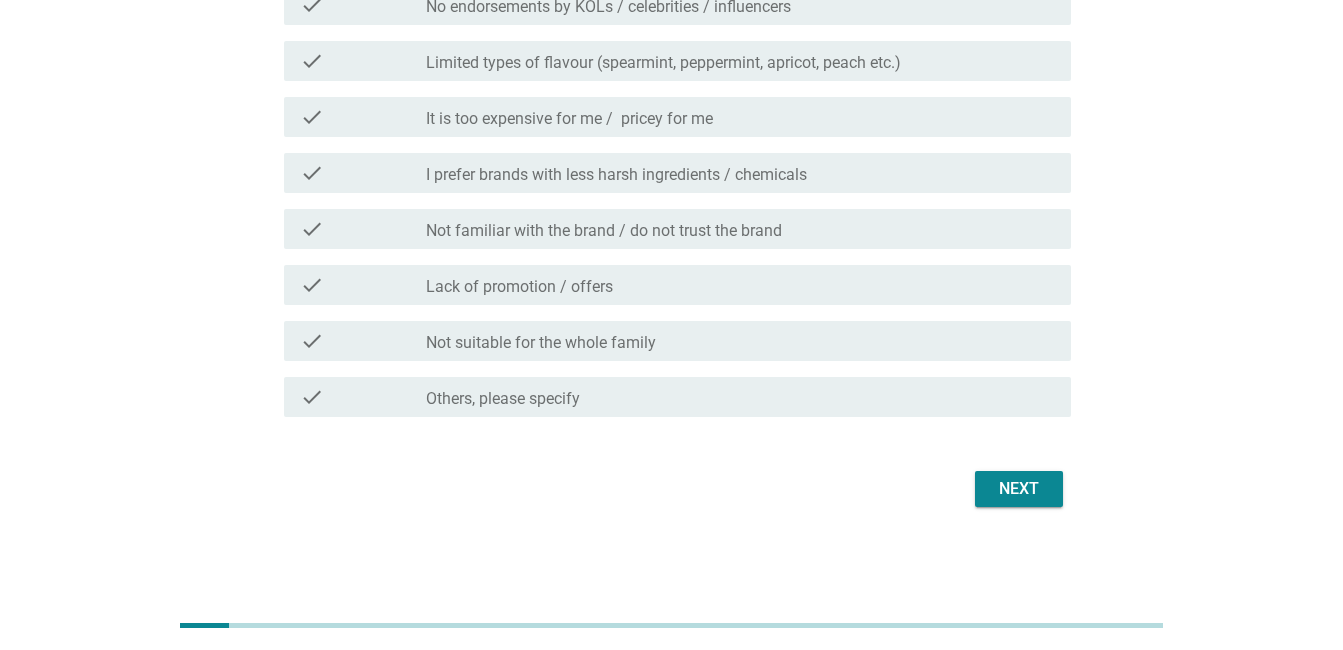 click on "Next" at bounding box center [1019, 489] 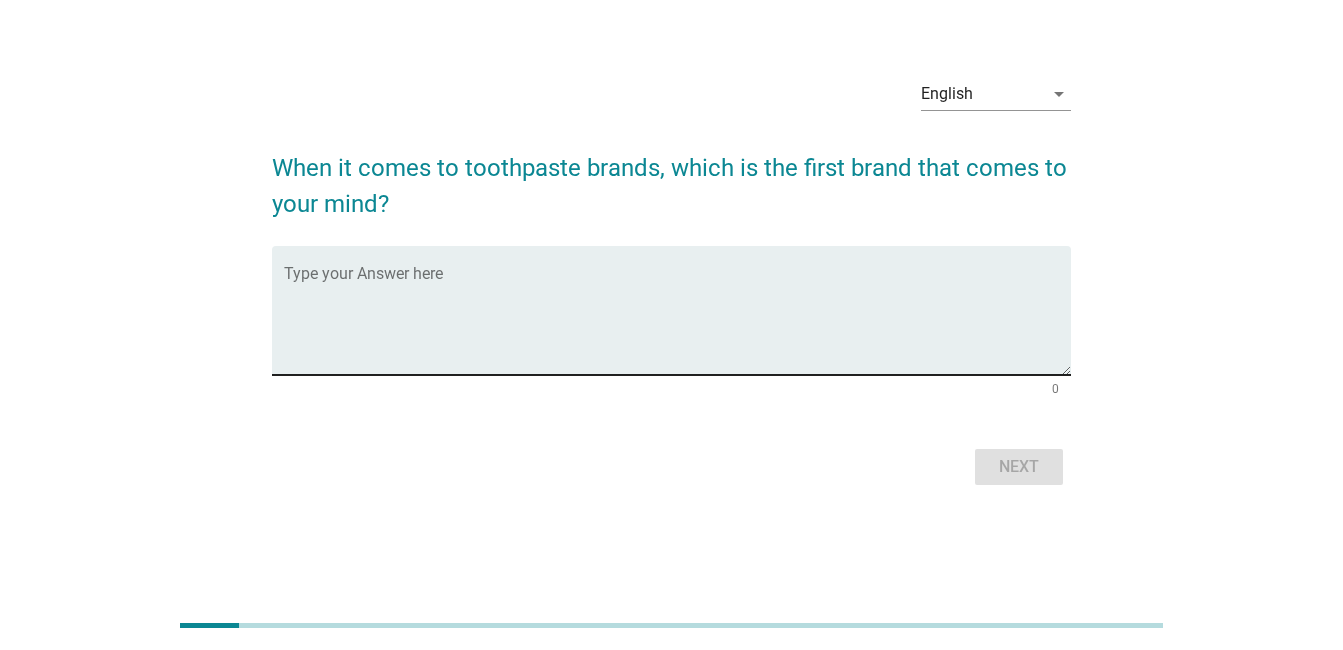 scroll, scrollTop: 0, scrollLeft: 0, axis: both 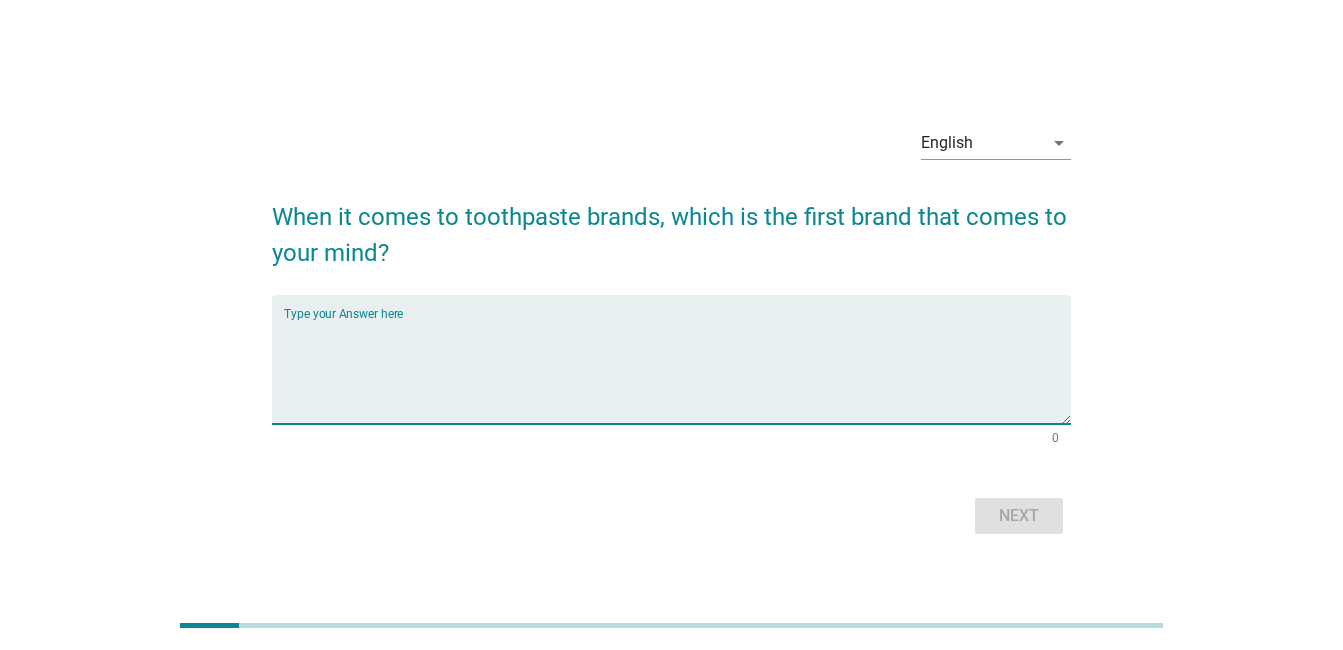 click at bounding box center [677, 371] 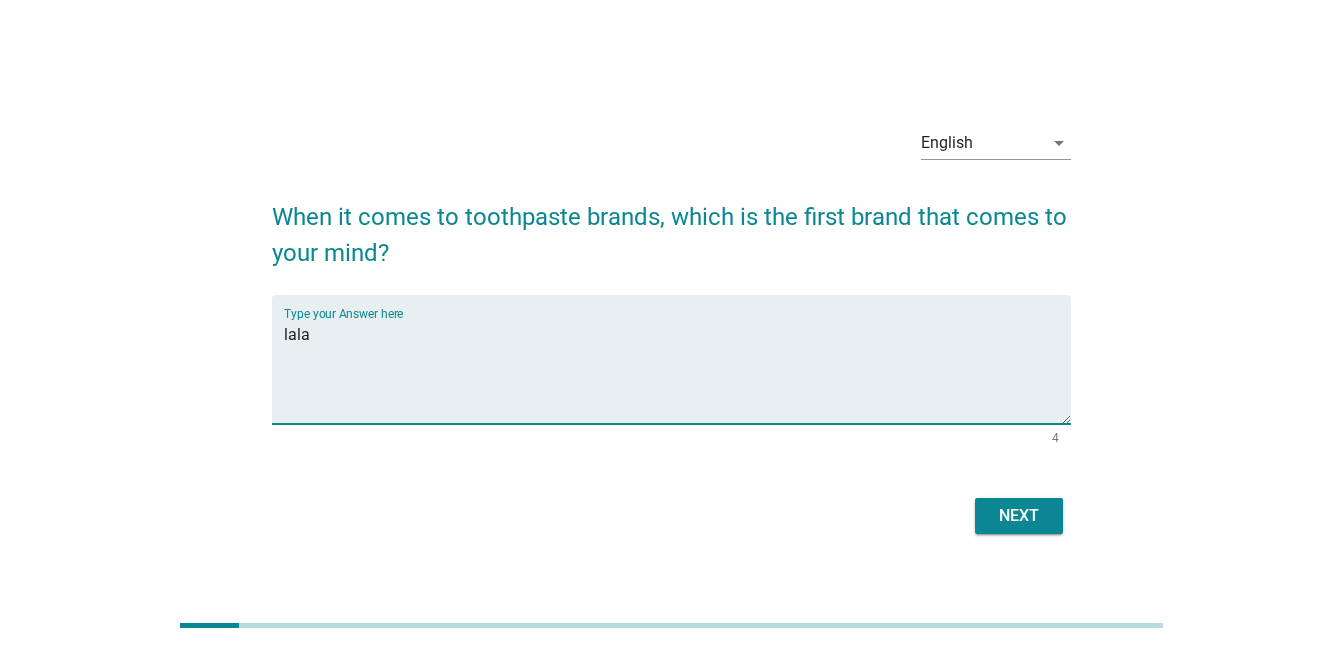type on "lala" 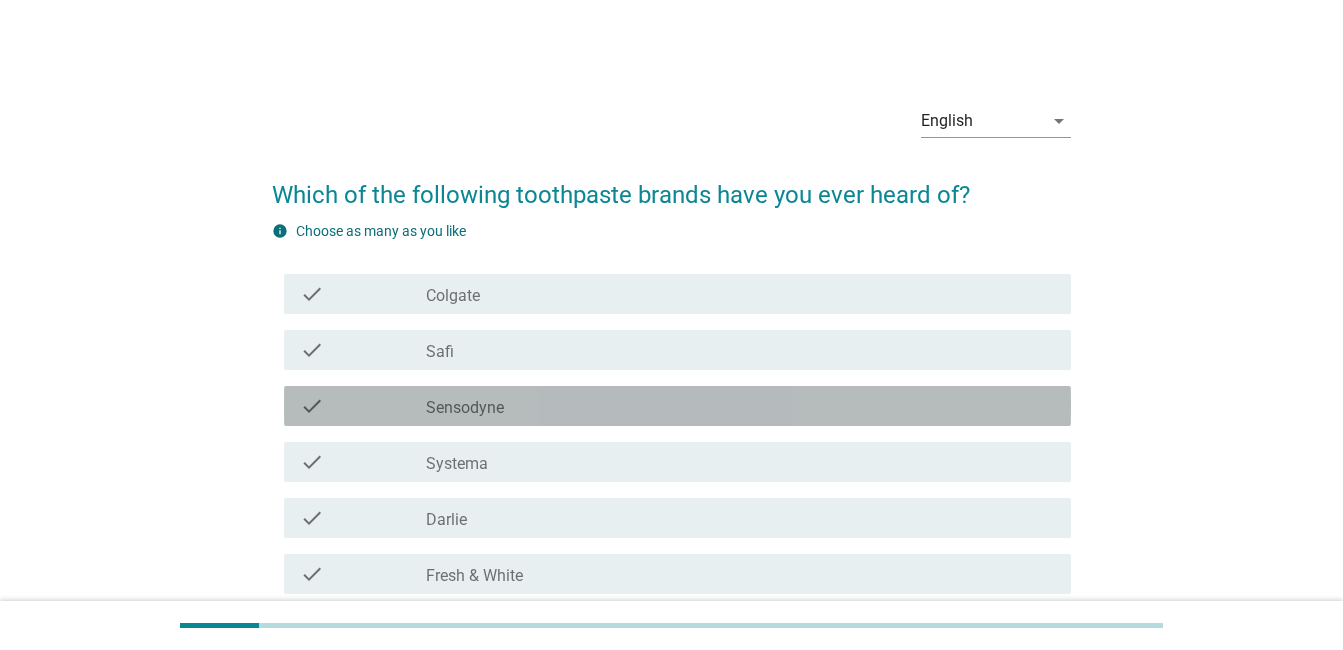 click on "check_box_outline_blank Sensodyne" at bounding box center [740, 406] 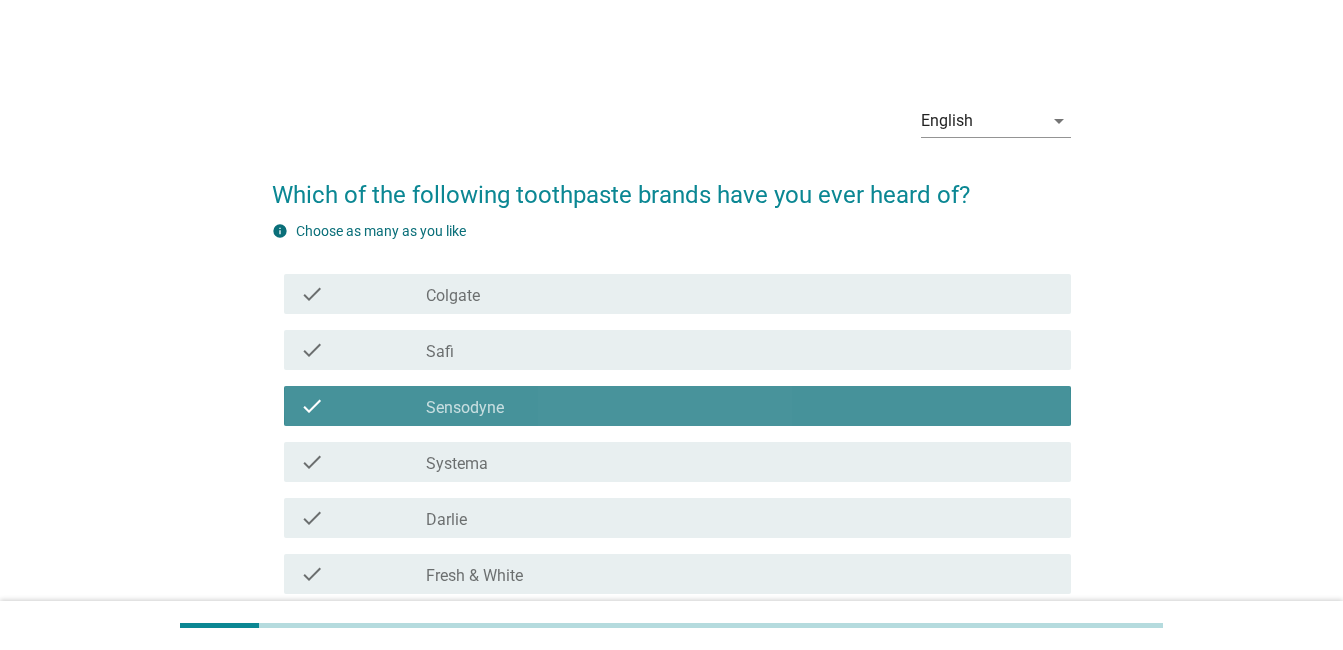 click on "check_box_outline_blank Sensodyne" at bounding box center [740, 406] 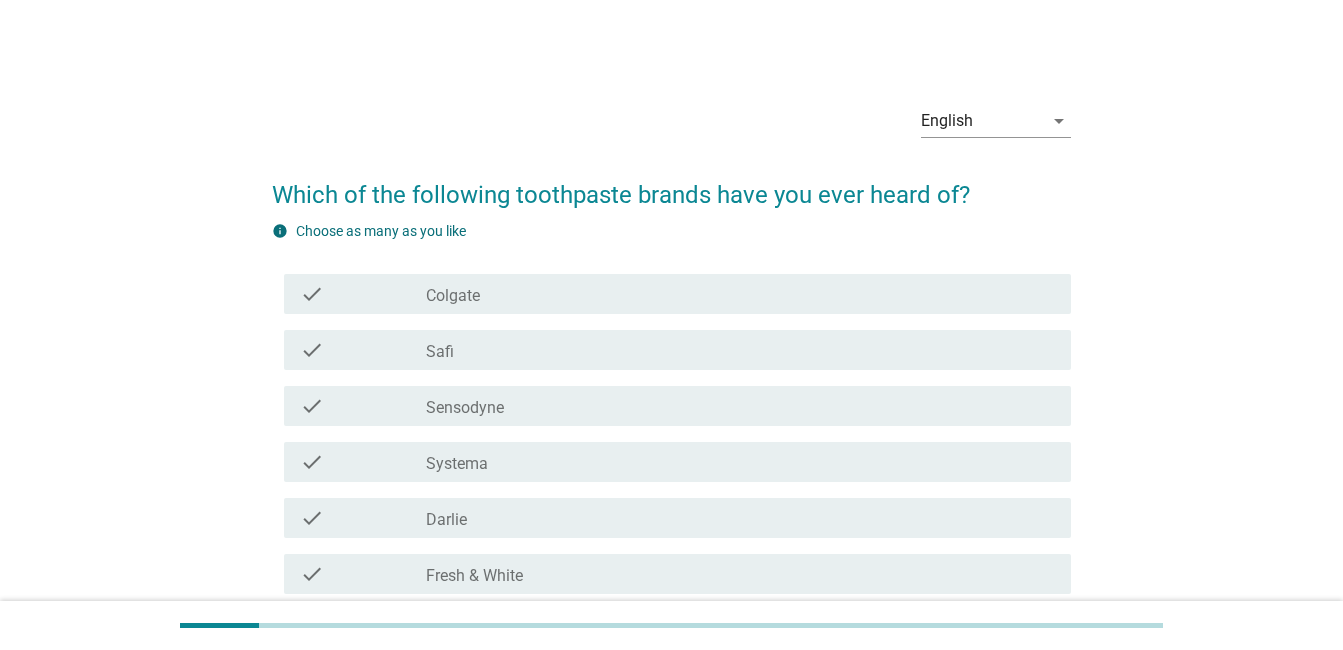 click on "check_box_outline_blank Systema" at bounding box center (740, 462) 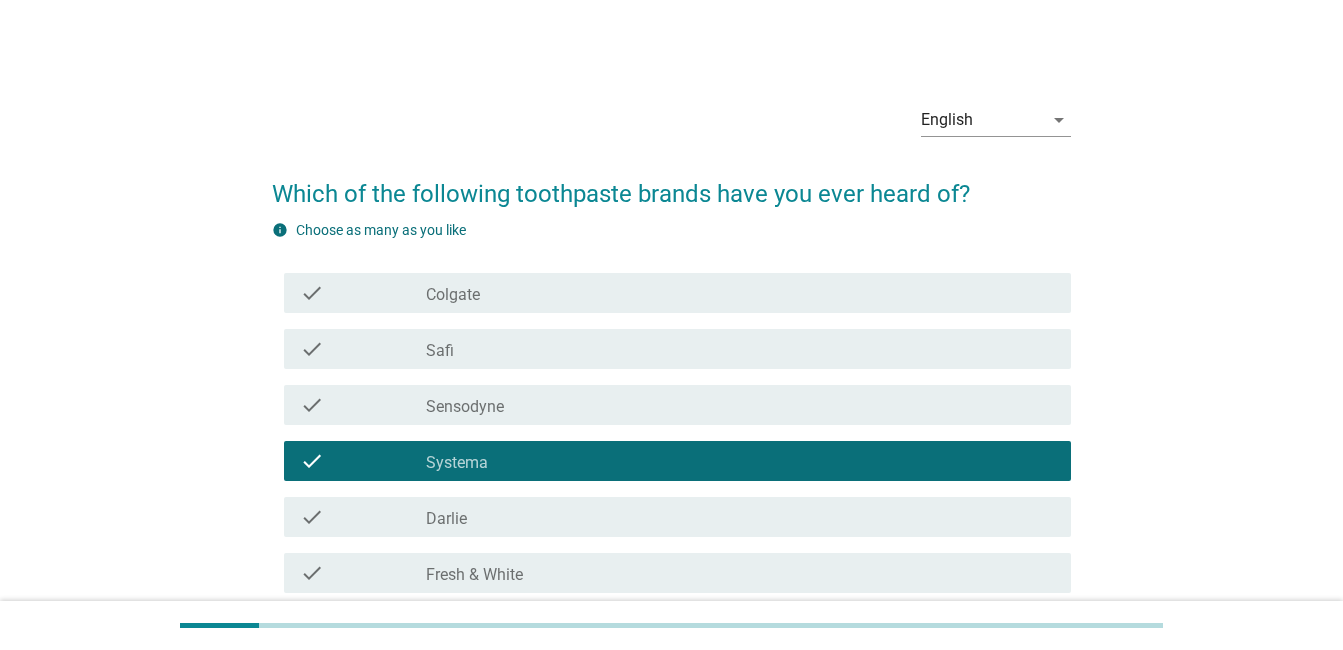 scroll, scrollTop: 0, scrollLeft: 0, axis: both 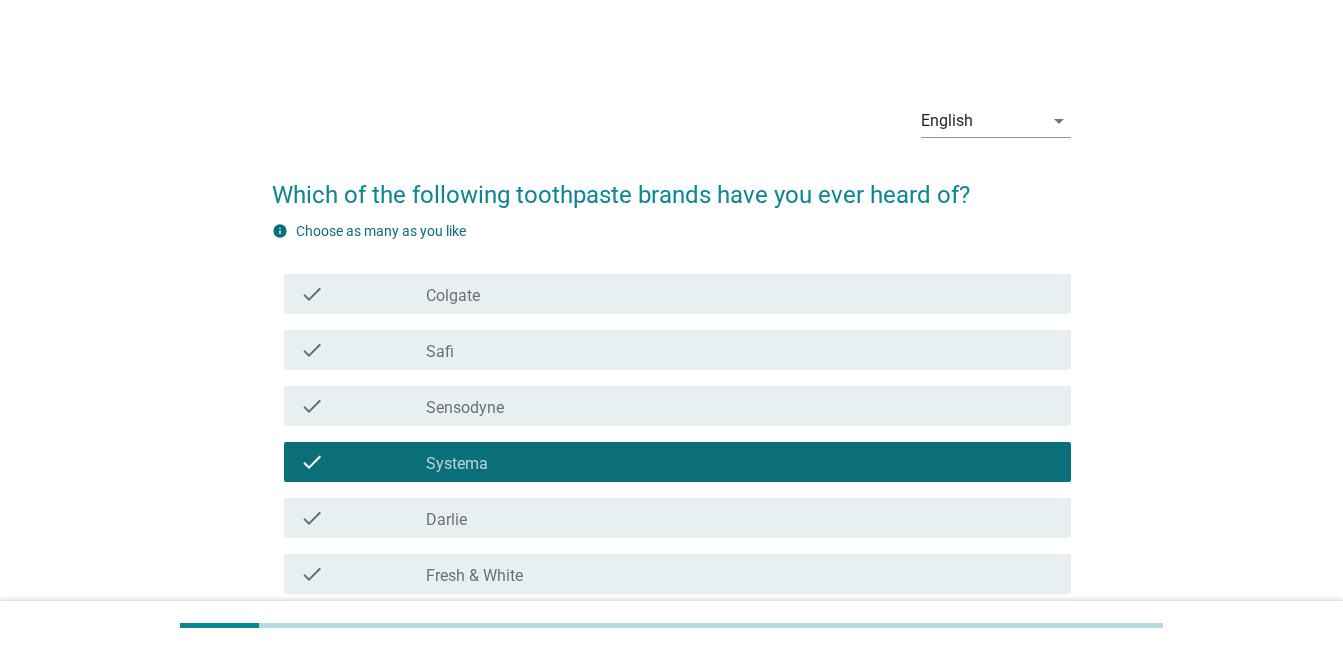 click on "check     check_box_outline_blank Sensodyne" at bounding box center [677, 406] 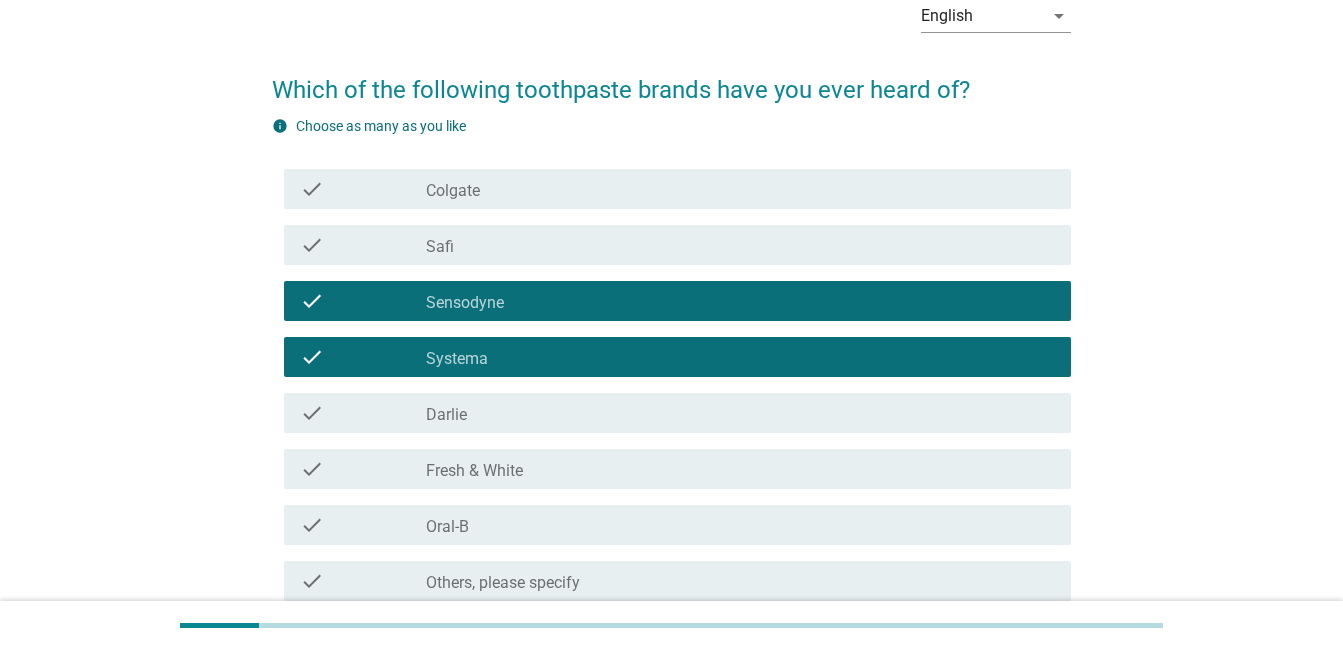 scroll, scrollTop: 200, scrollLeft: 0, axis: vertical 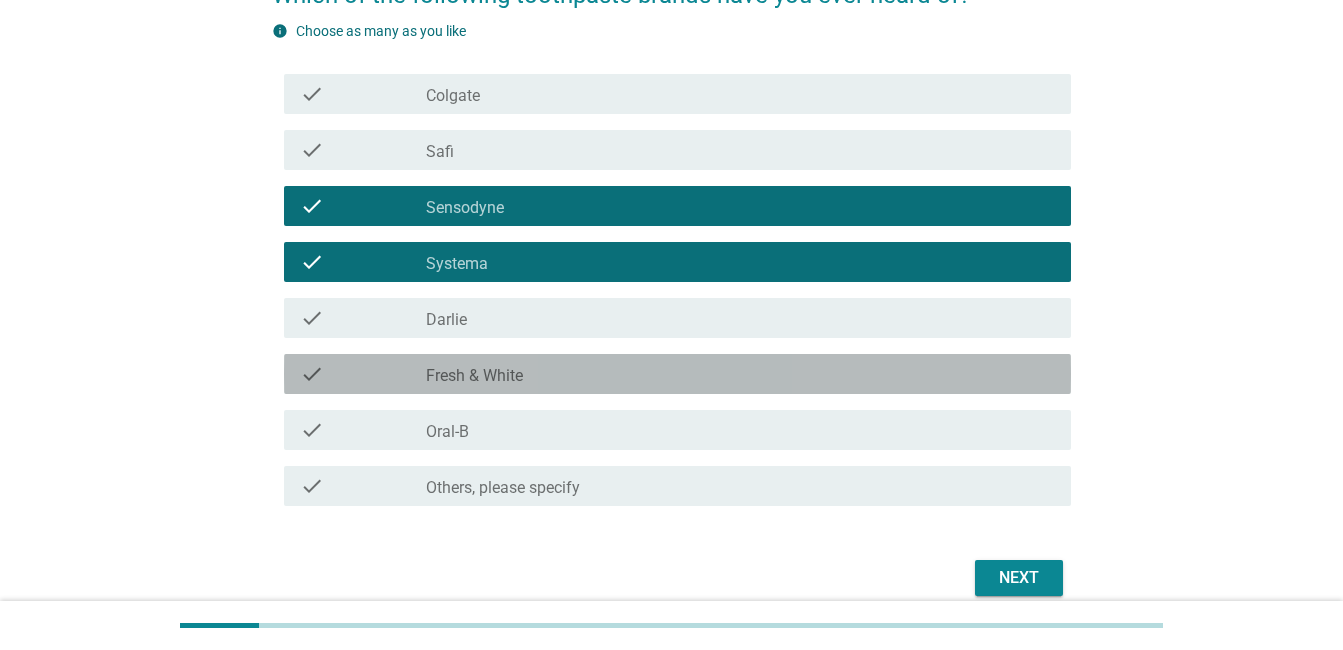 click on "Fresh & White" at bounding box center [474, 376] 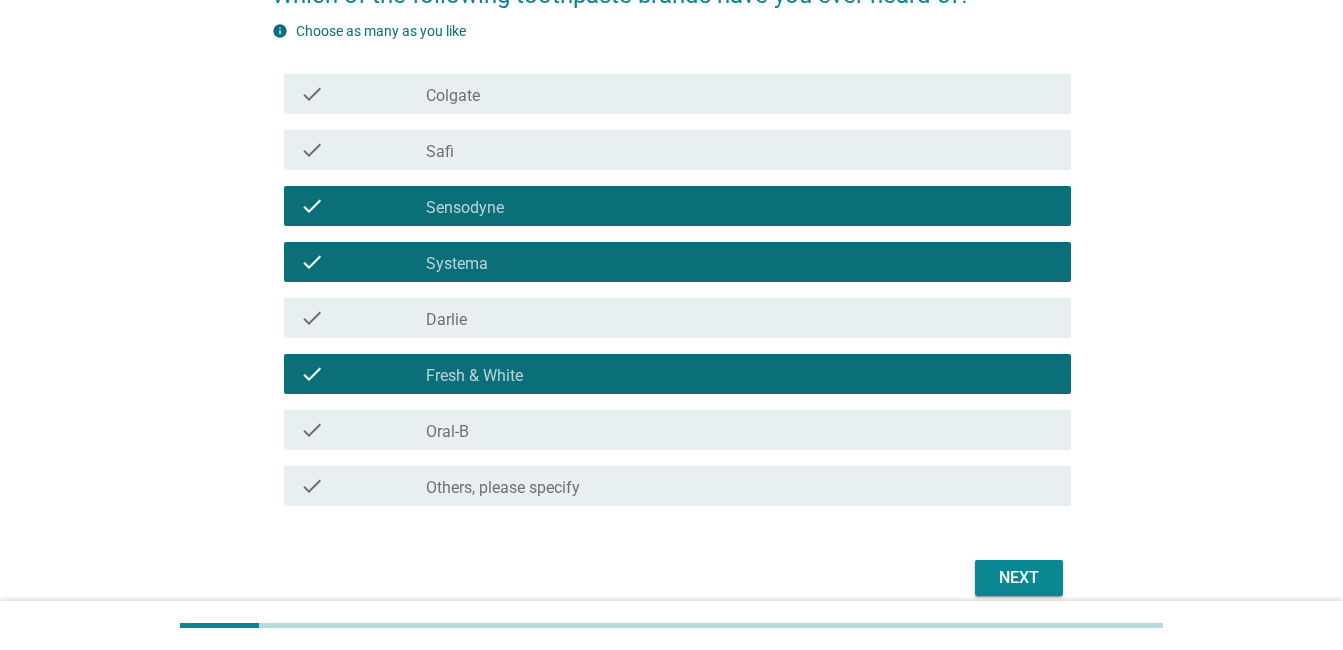 click on "Next" at bounding box center (1019, 578) 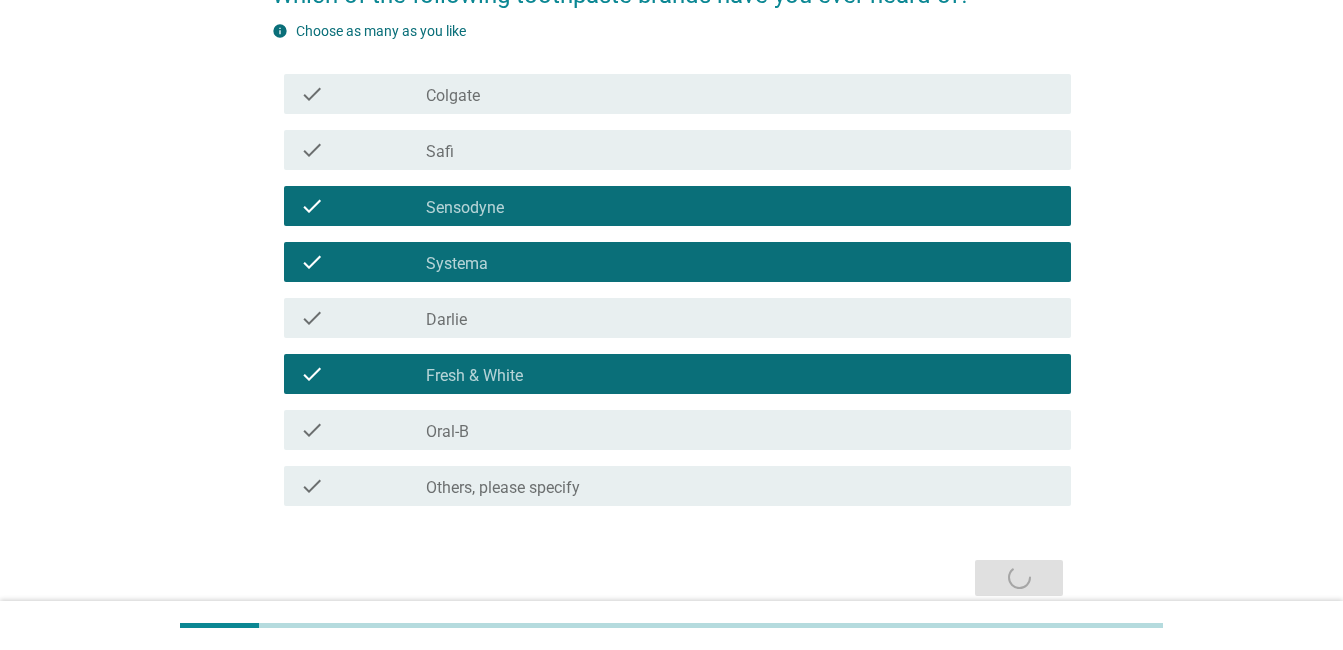 scroll, scrollTop: 0, scrollLeft: 0, axis: both 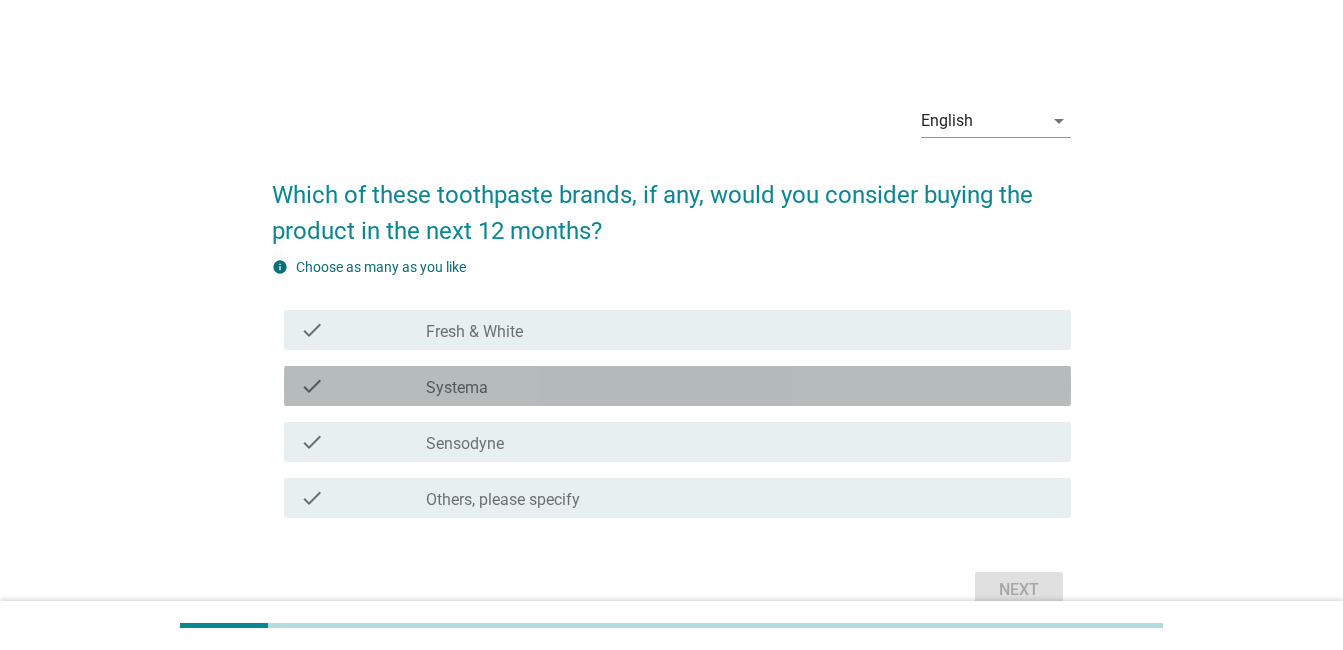 click on "Systema" at bounding box center [457, 388] 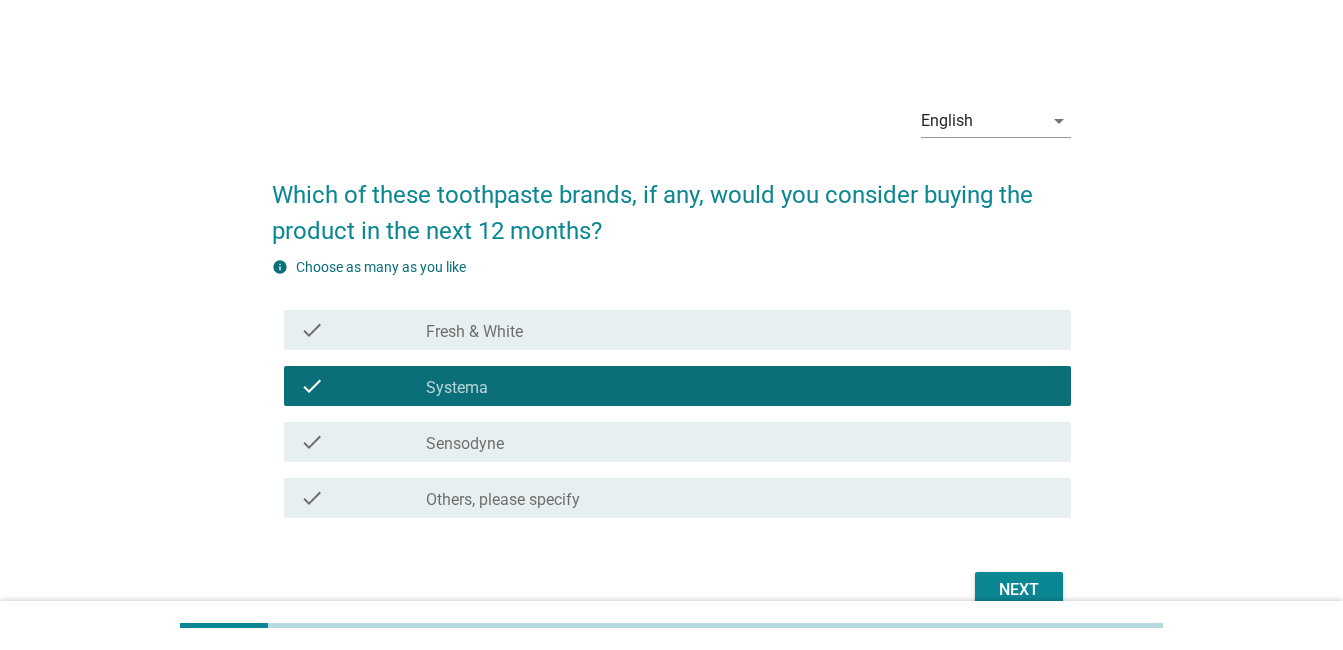 click on "Fresh & White" at bounding box center [474, 332] 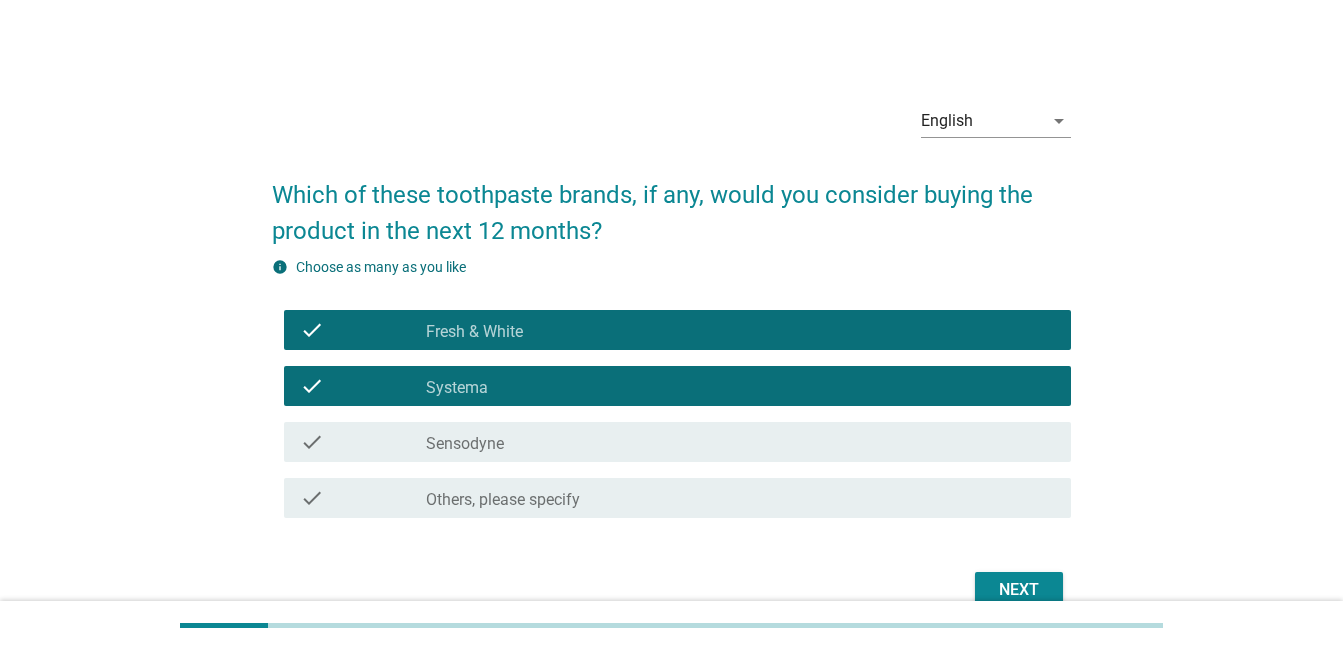 click on "Sensodyne" at bounding box center (465, 444) 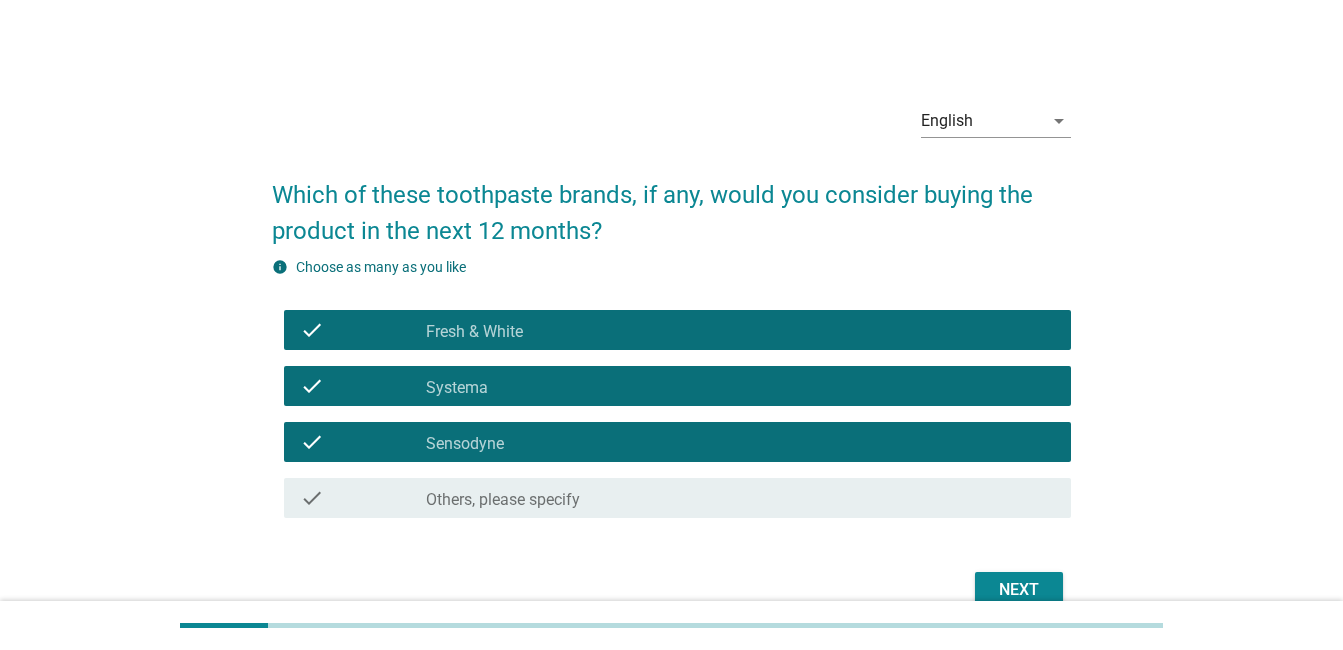 click on "Next" at bounding box center (1019, 590) 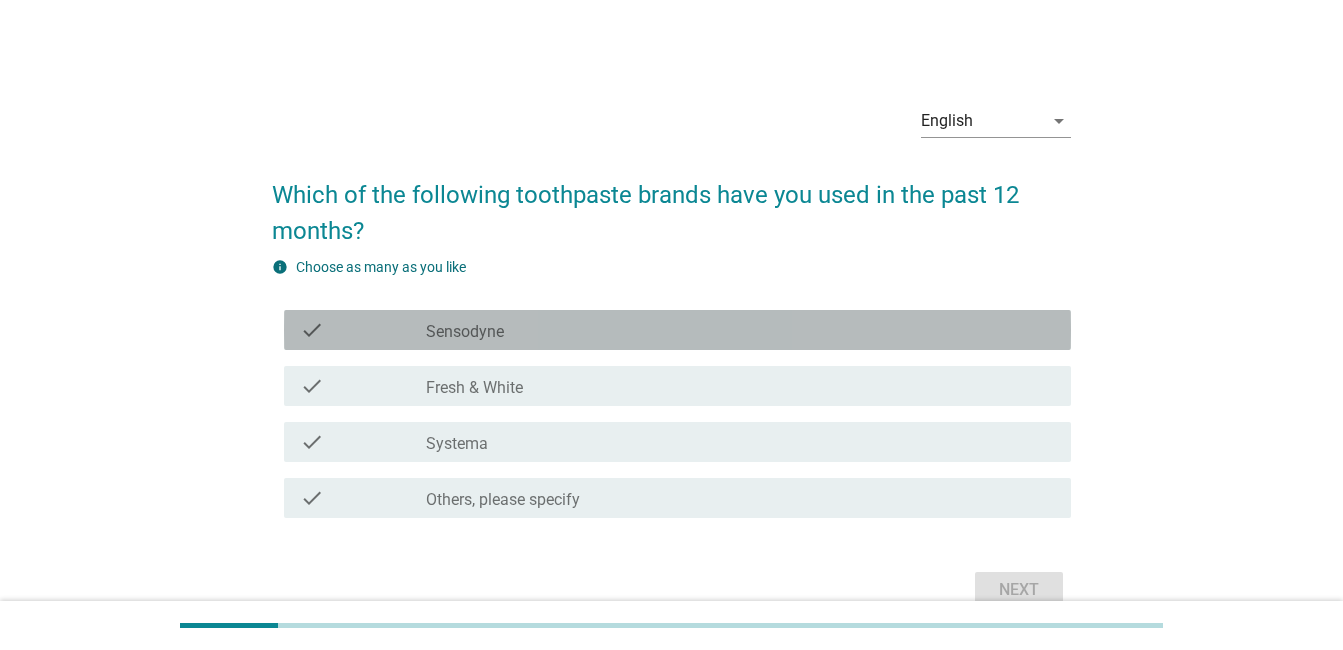 click on "Sensodyne" at bounding box center [465, 332] 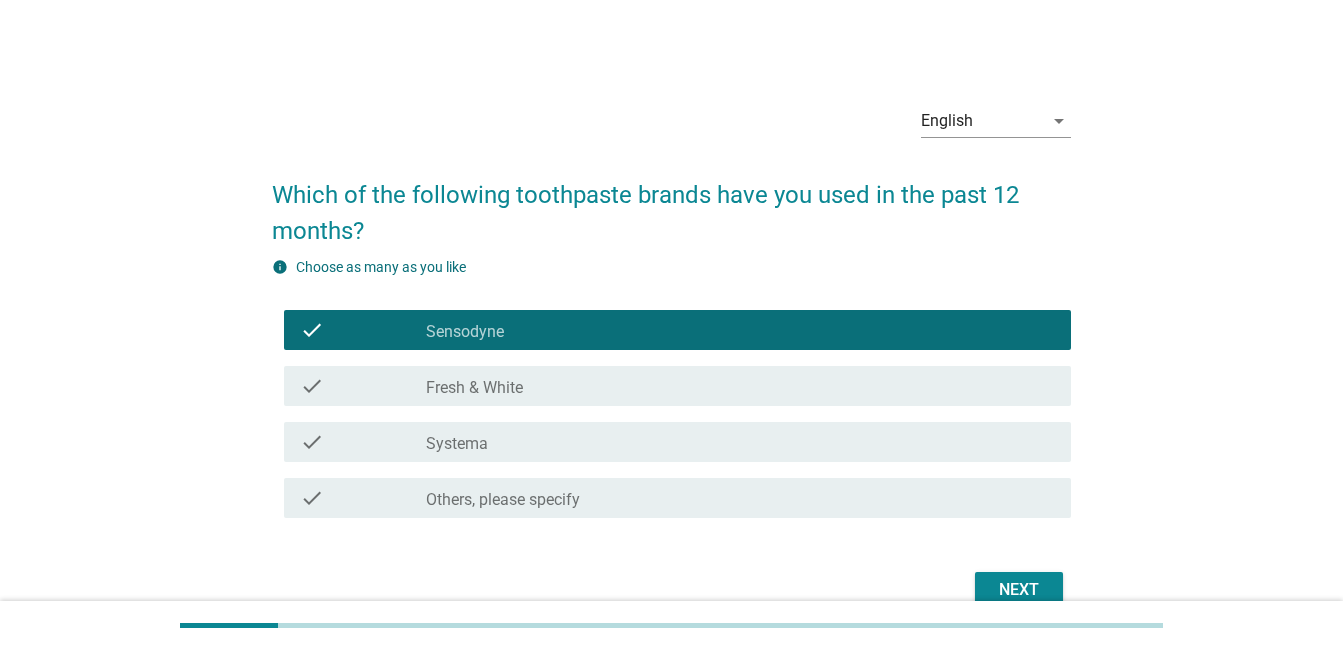 click on "Fresh & White" at bounding box center [474, 388] 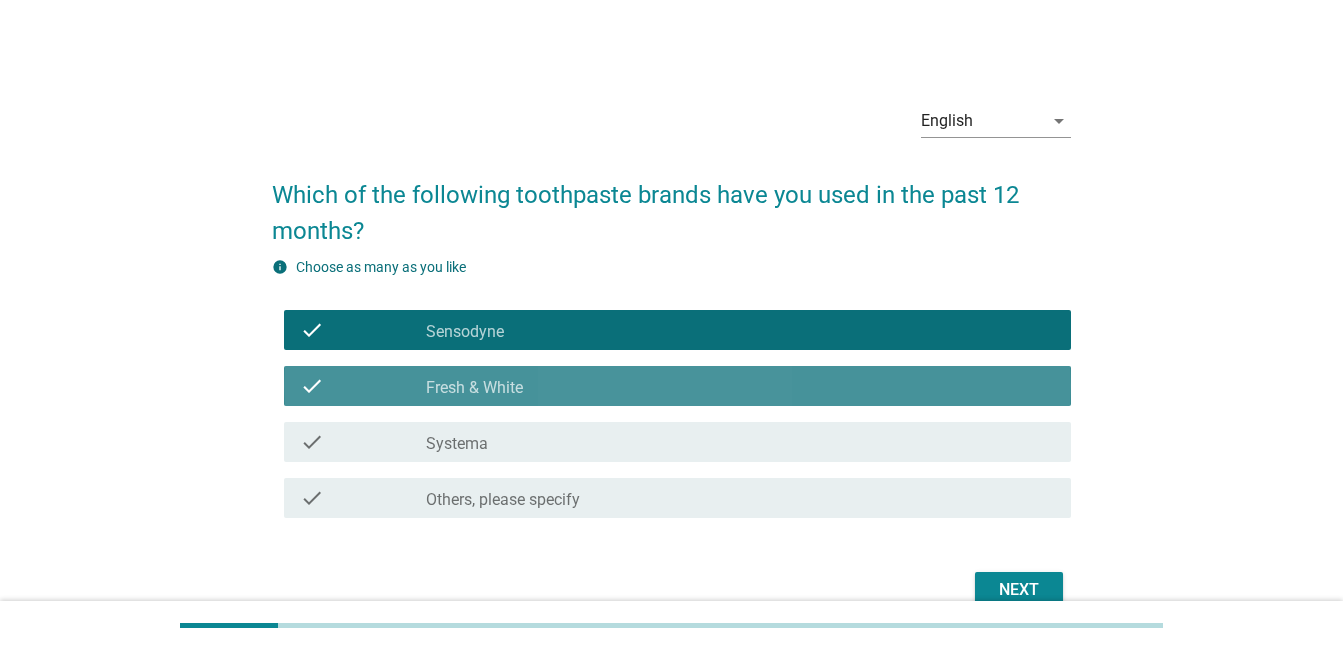 click on "check_box Systema" at bounding box center (740, 442) 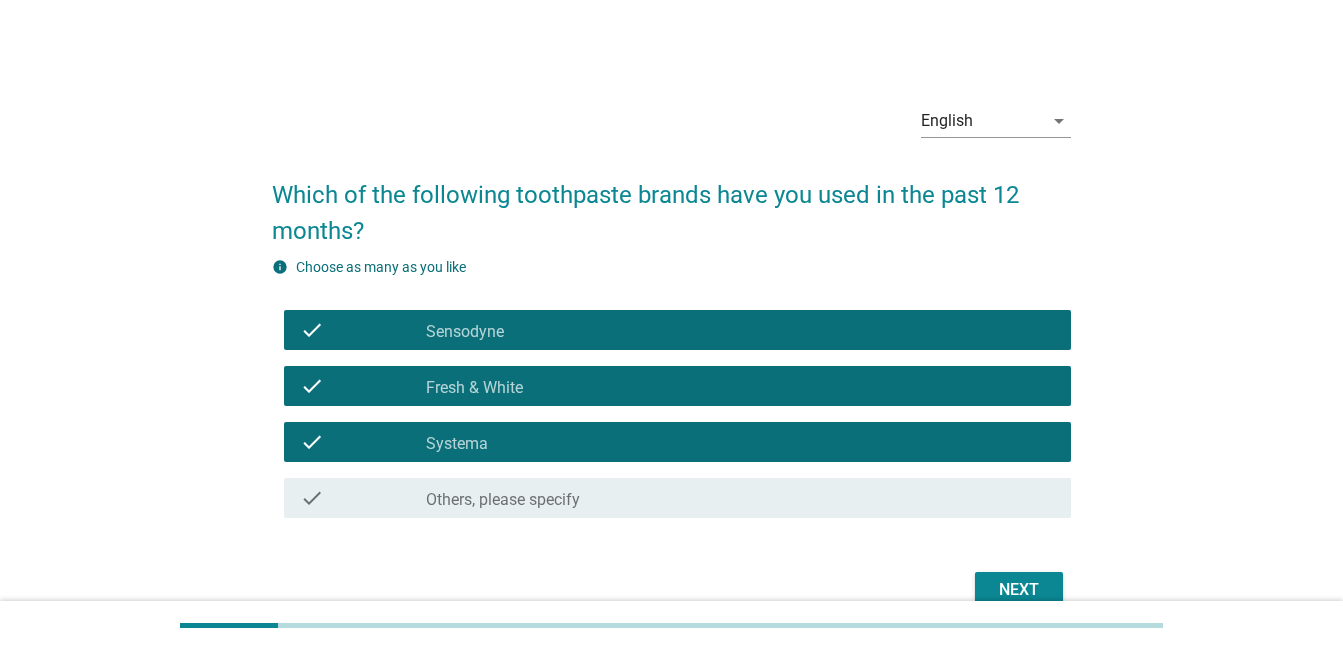 click on "Next" at bounding box center [1019, 590] 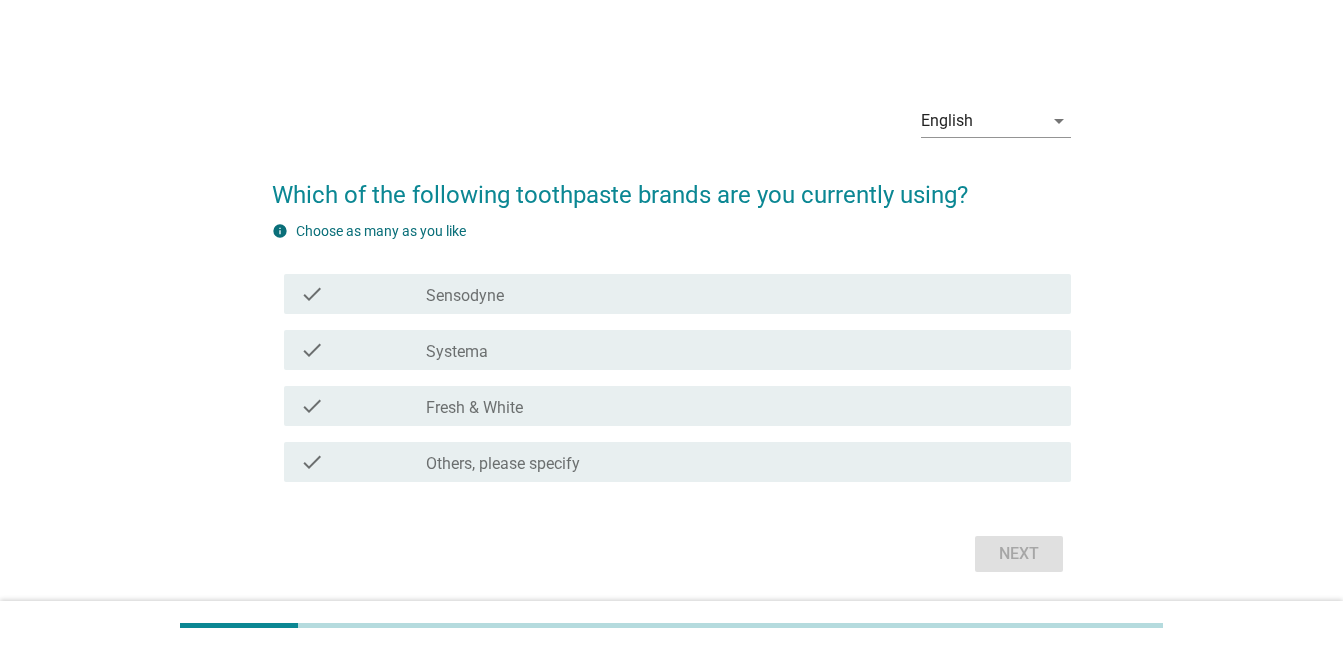 click on "check_box Systema" at bounding box center (740, 350) 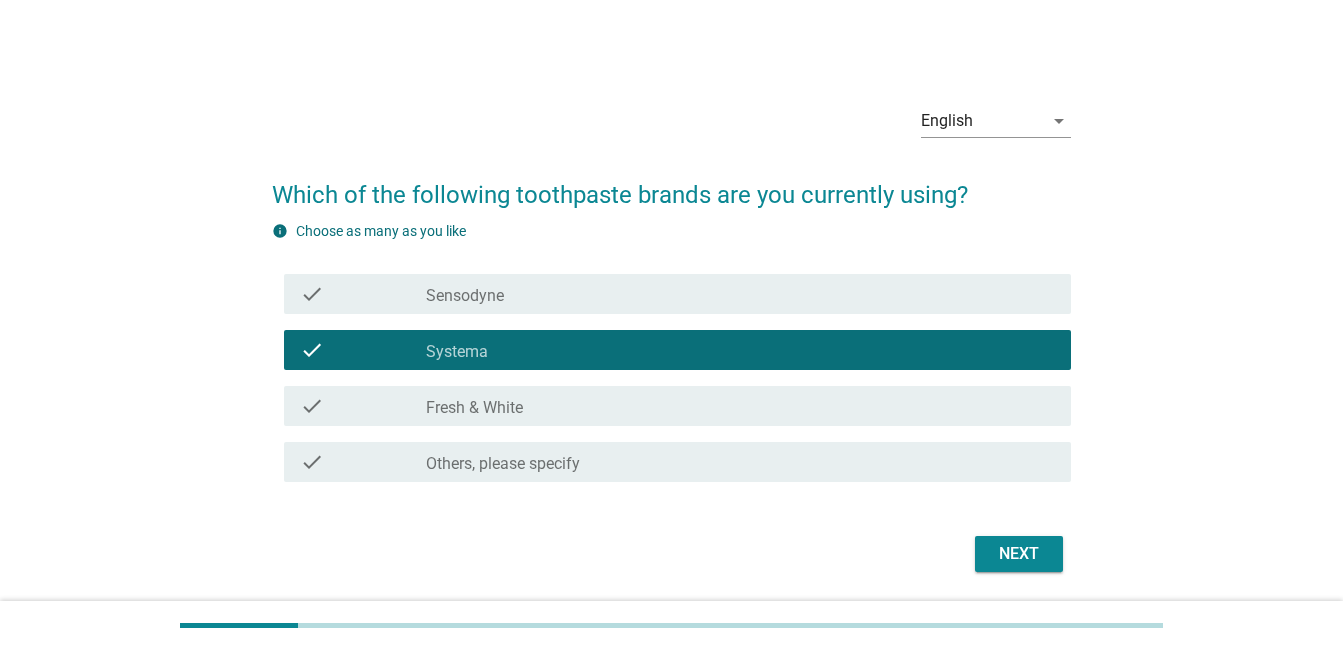 click on "Next" at bounding box center (1019, 554) 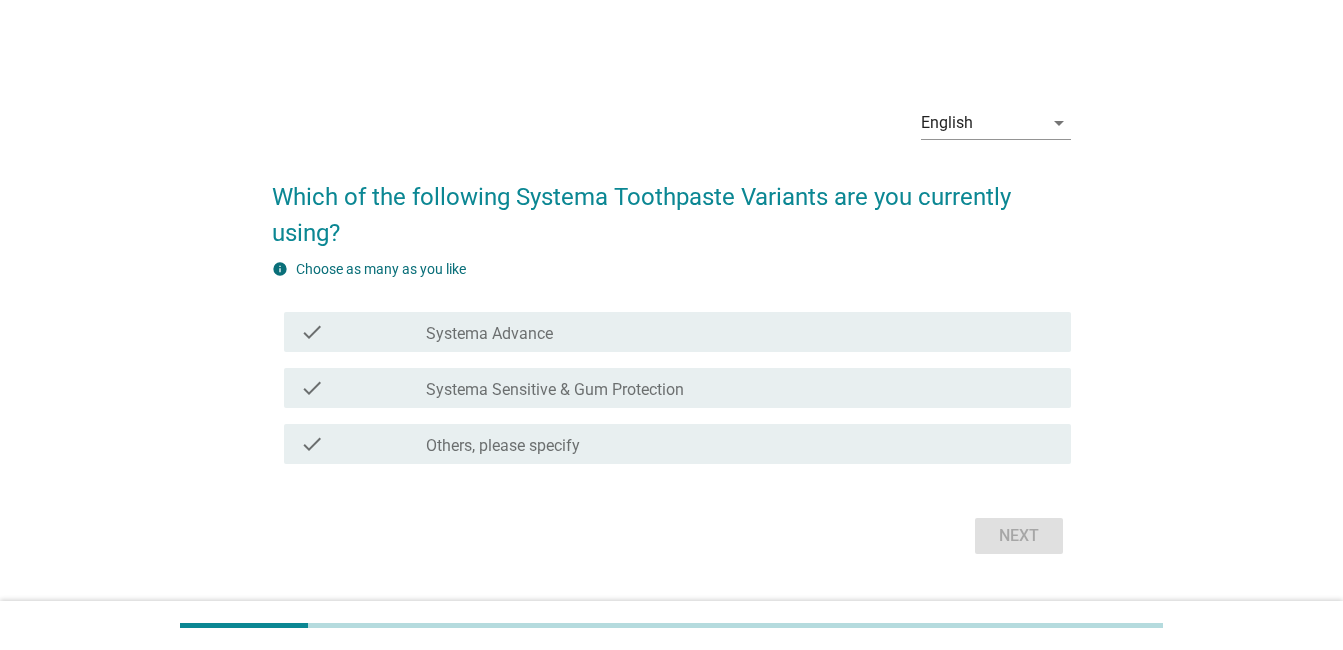 click on "check_box_outline_blank Systema Advance" at bounding box center [740, 332] 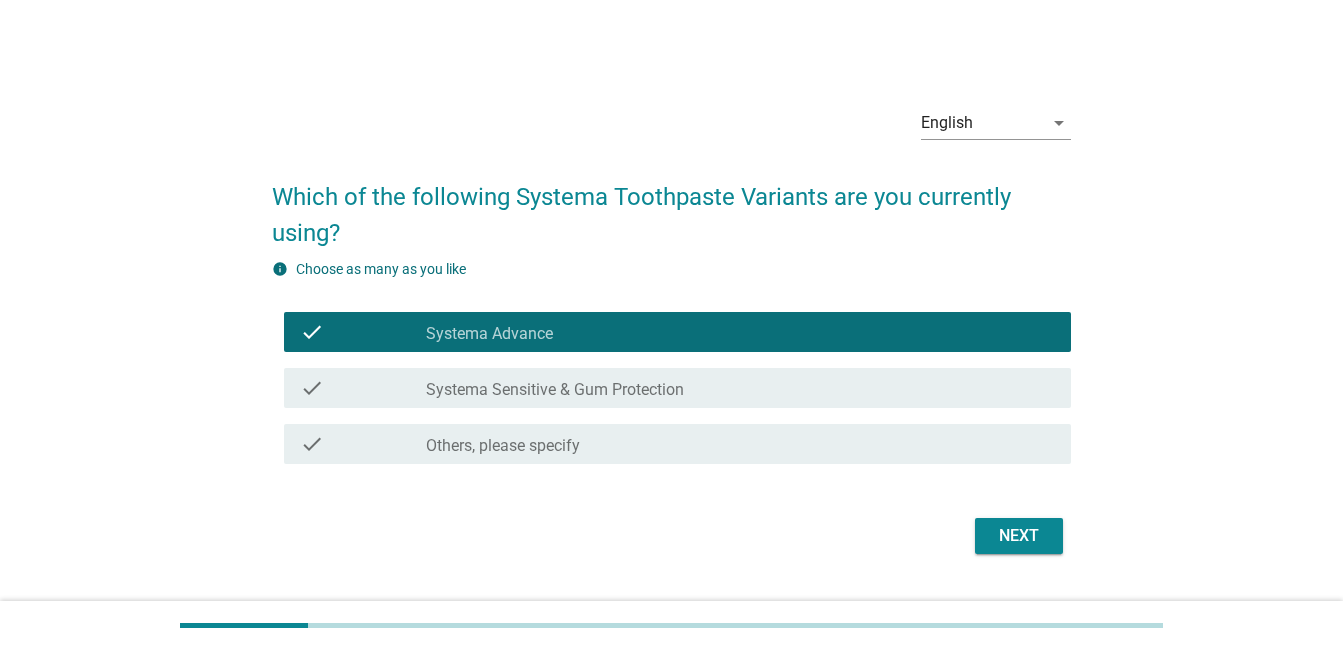 click on "Next" at bounding box center (1019, 536) 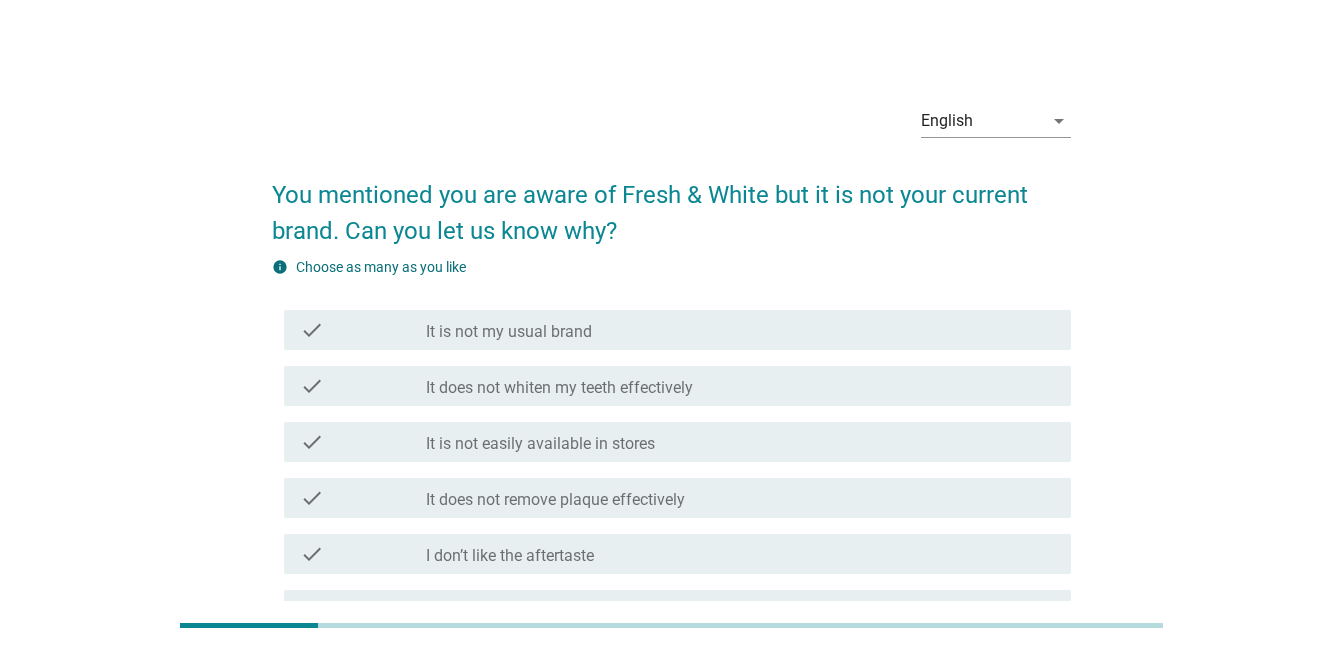 click on "It is not easily available in stores" at bounding box center (540, 444) 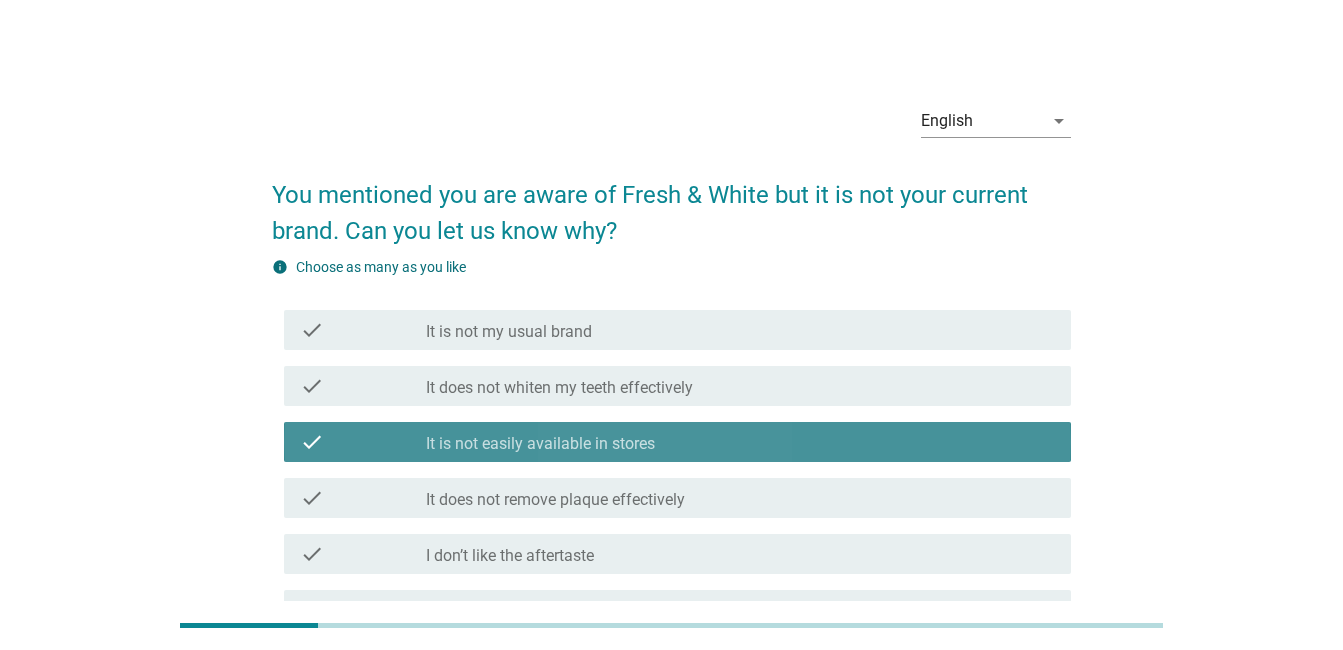click on "It does not whiten my teeth effectively" at bounding box center [559, 388] 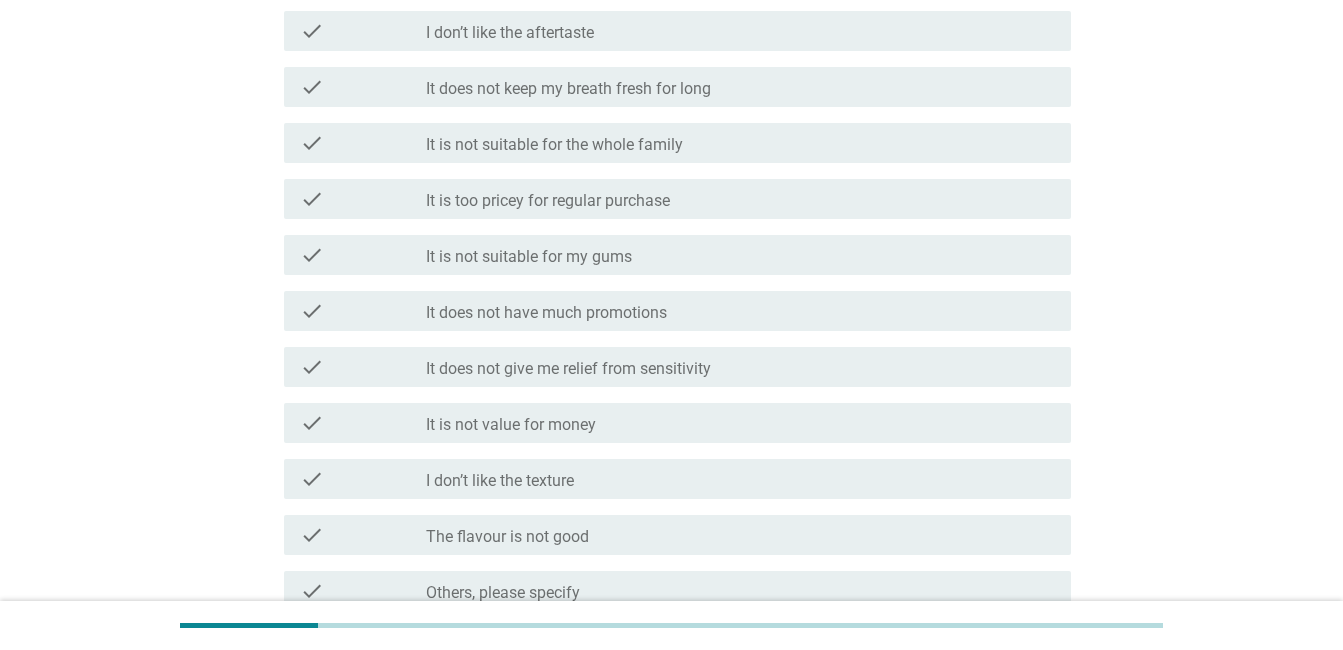 scroll, scrollTop: 700, scrollLeft: 0, axis: vertical 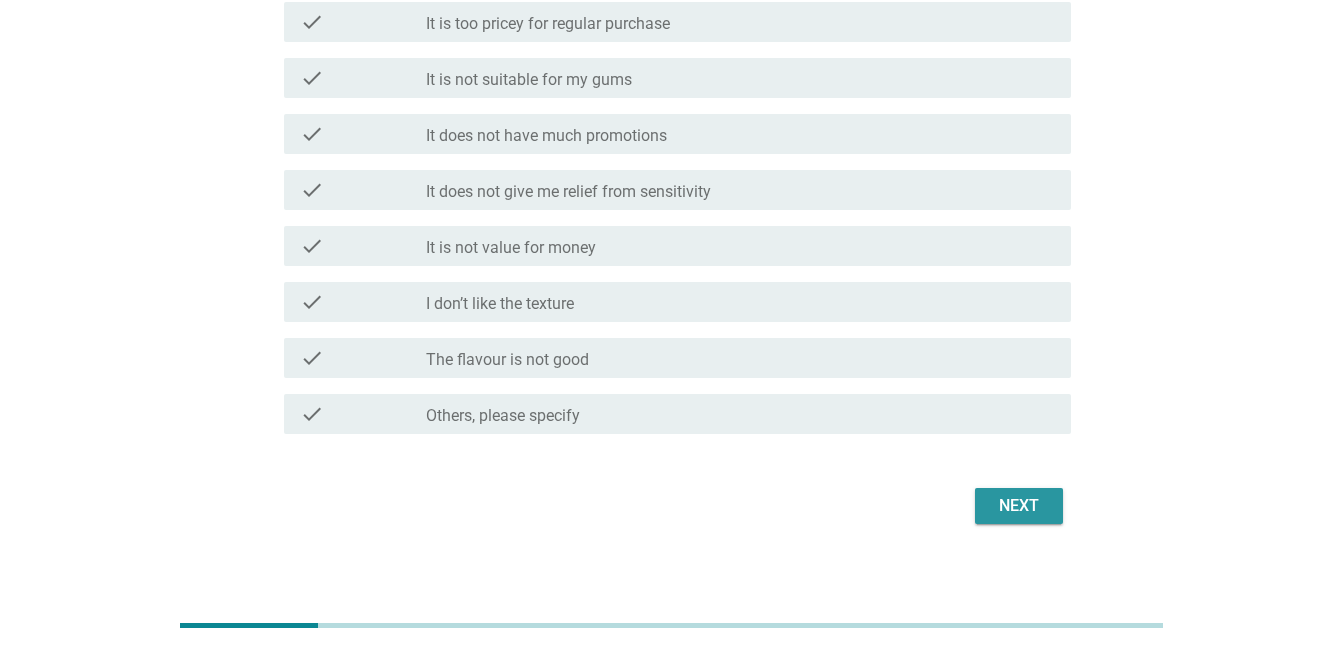 click on "Next" at bounding box center [1019, 506] 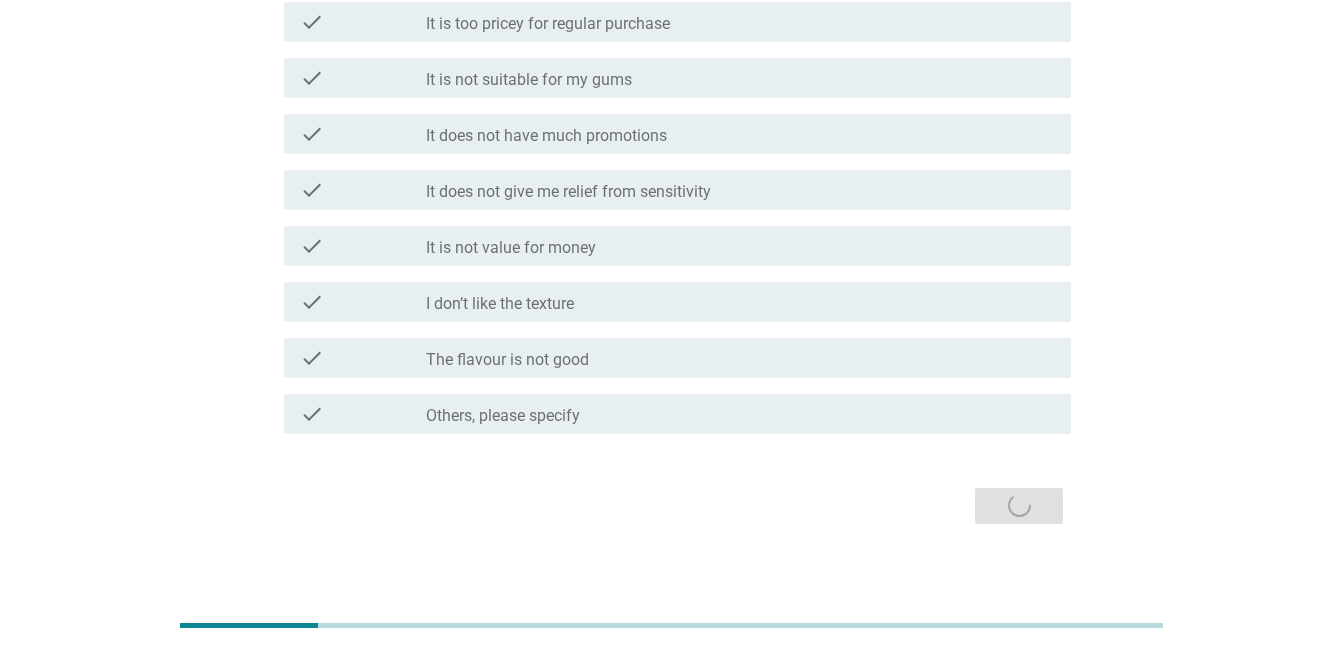 scroll, scrollTop: 0, scrollLeft: 0, axis: both 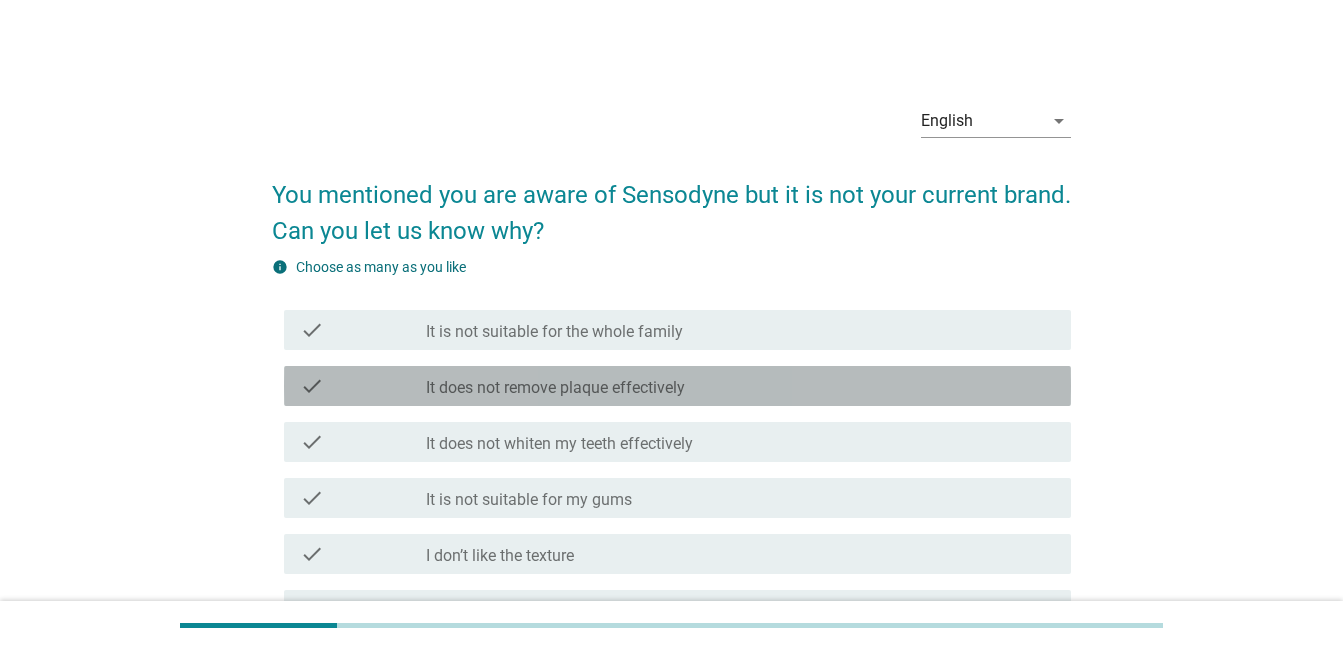 click on "It does not remove plaque effectively" at bounding box center [555, 388] 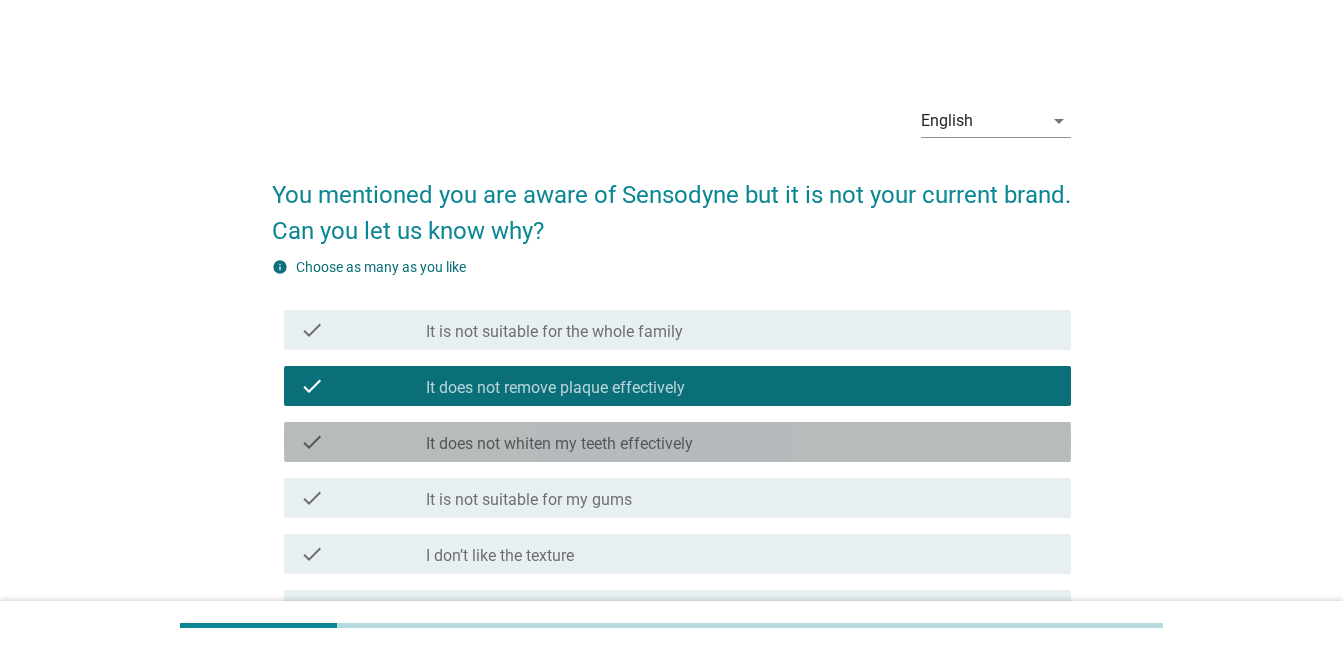click on "check     check_box_outline_blank It does not whiten my teeth effectively" at bounding box center (677, 442) 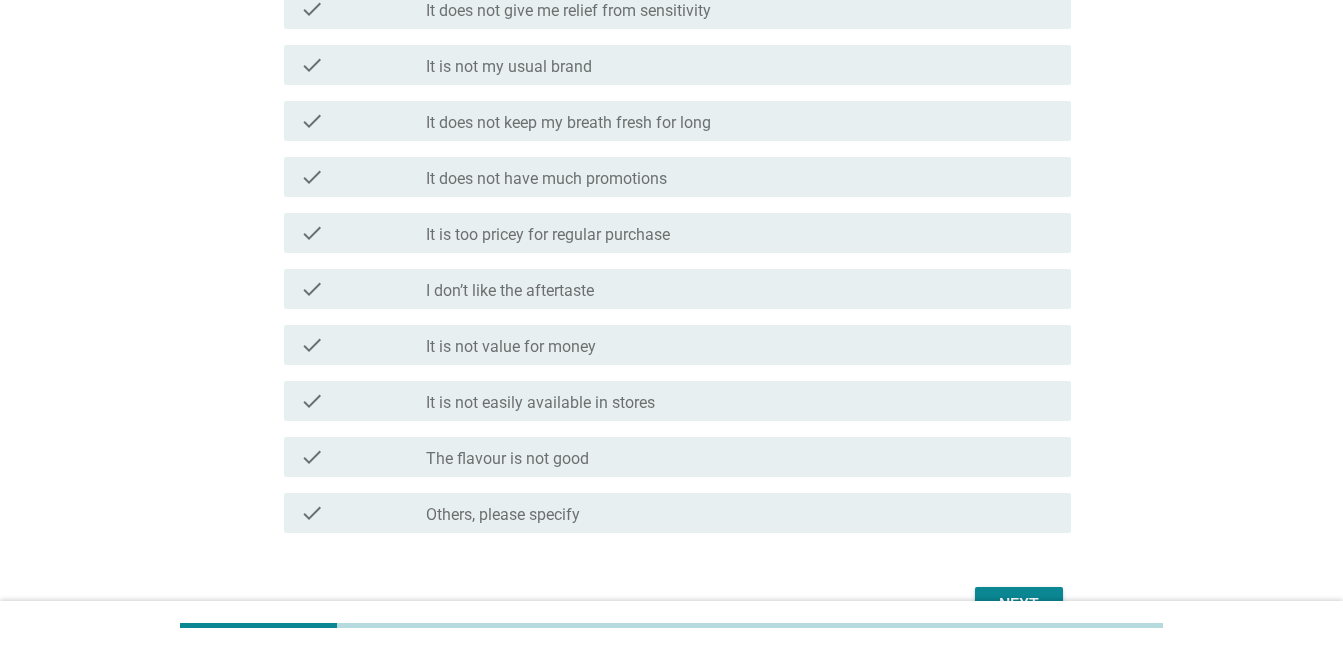 scroll, scrollTop: 700, scrollLeft: 0, axis: vertical 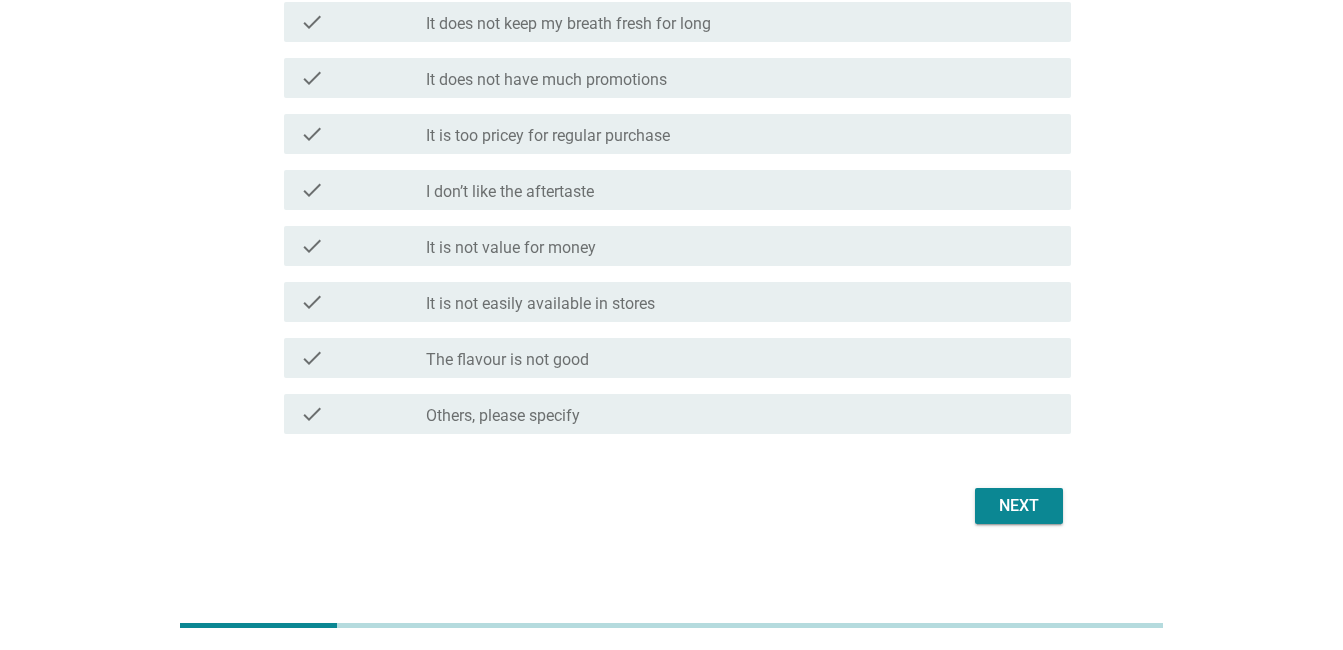 click on "Next" at bounding box center (1019, 506) 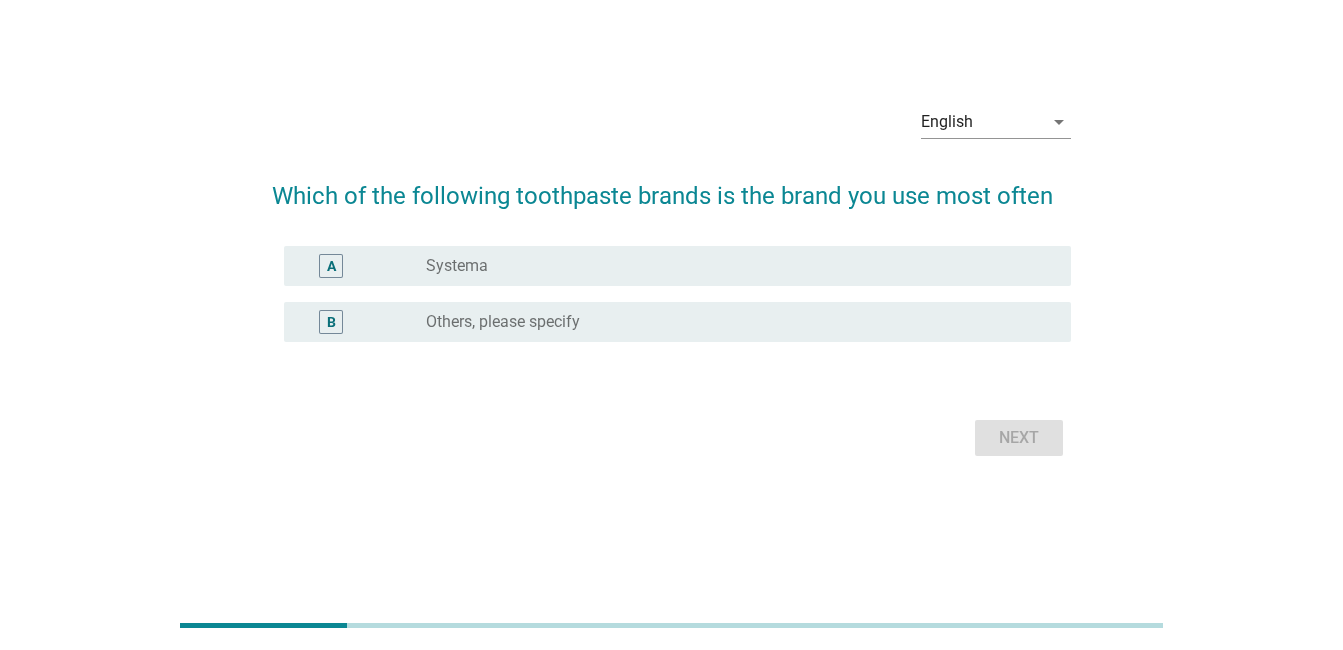 scroll, scrollTop: 0, scrollLeft: 0, axis: both 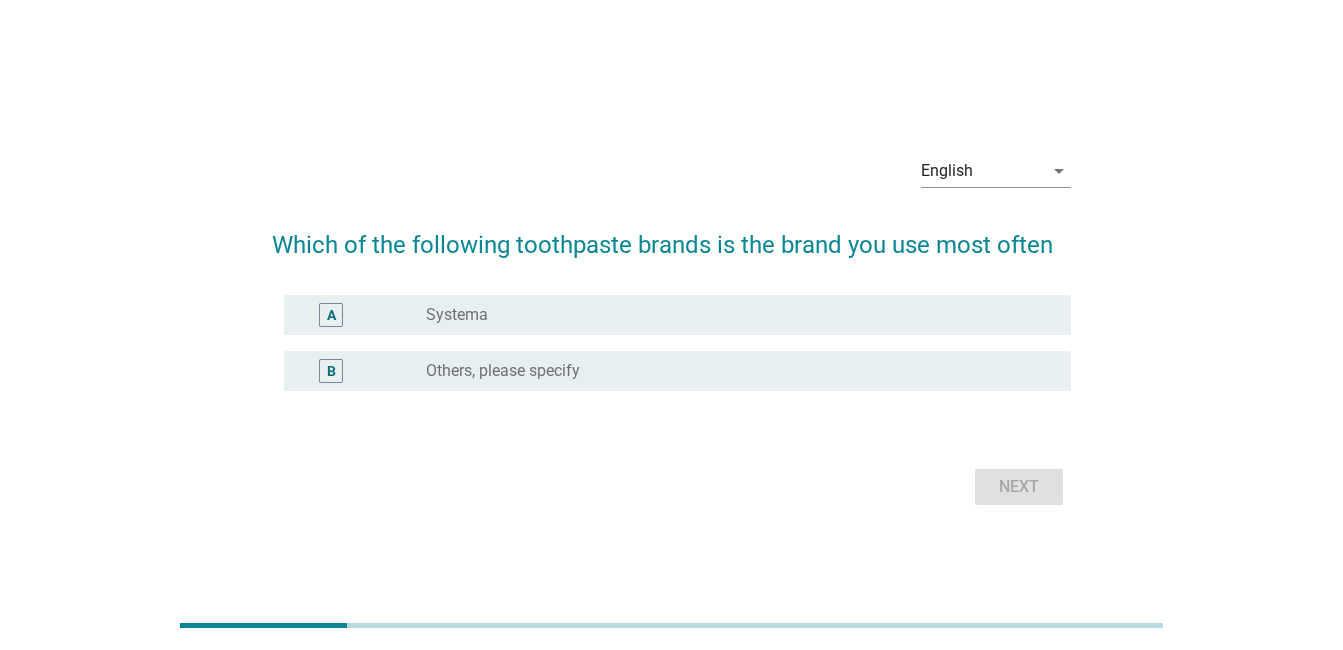 click on "radio_button_unchecked Systema" at bounding box center [740, 315] 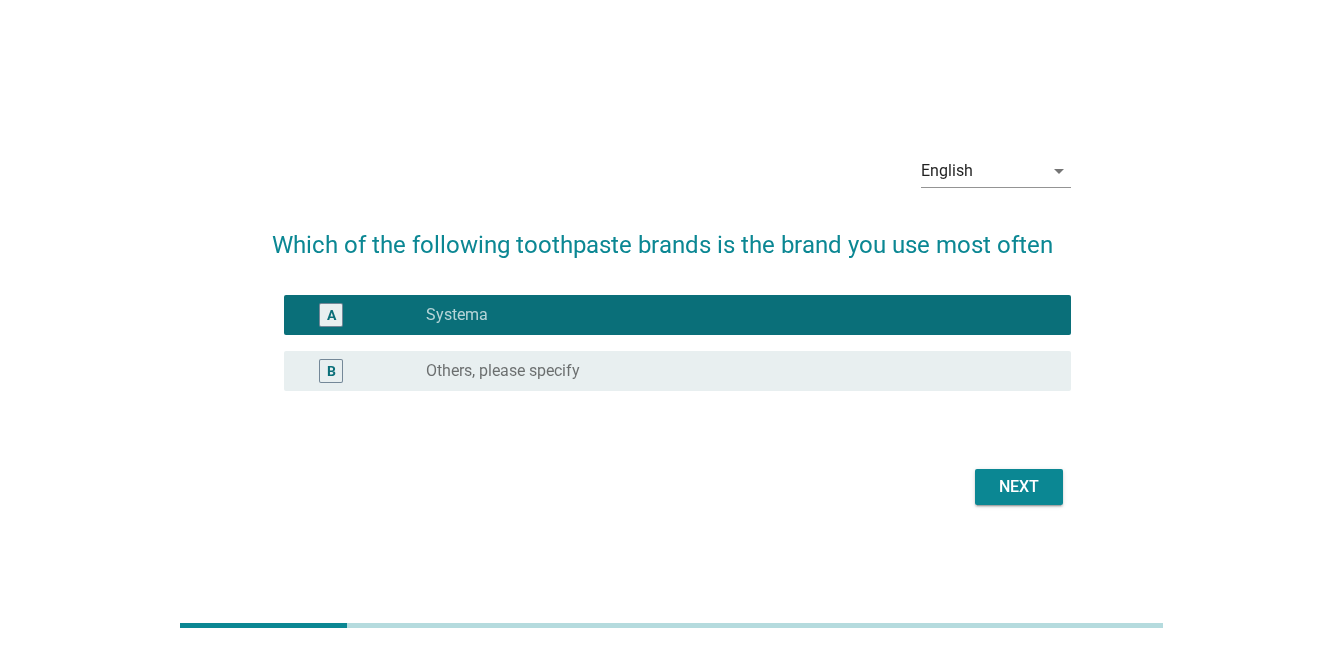 click on "Next" at bounding box center (1019, 487) 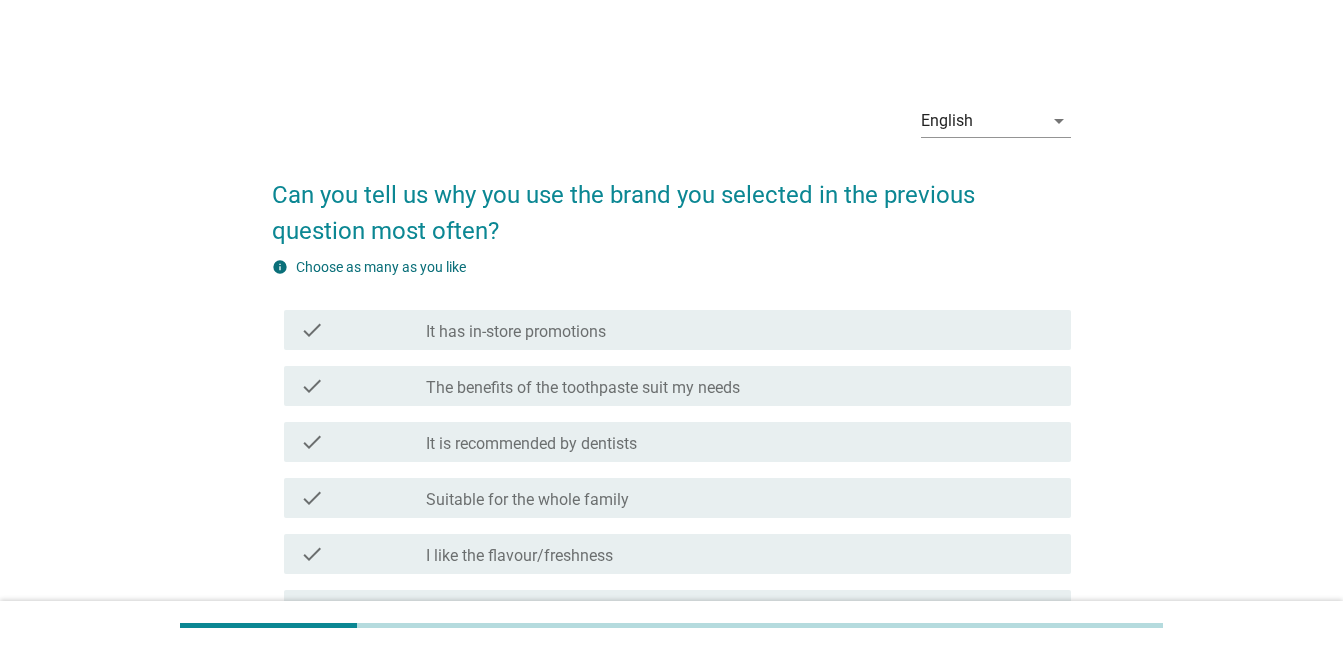 click on "check     check_box_outline_blank It is recommended by dentists" at bounding box center [677, 442] 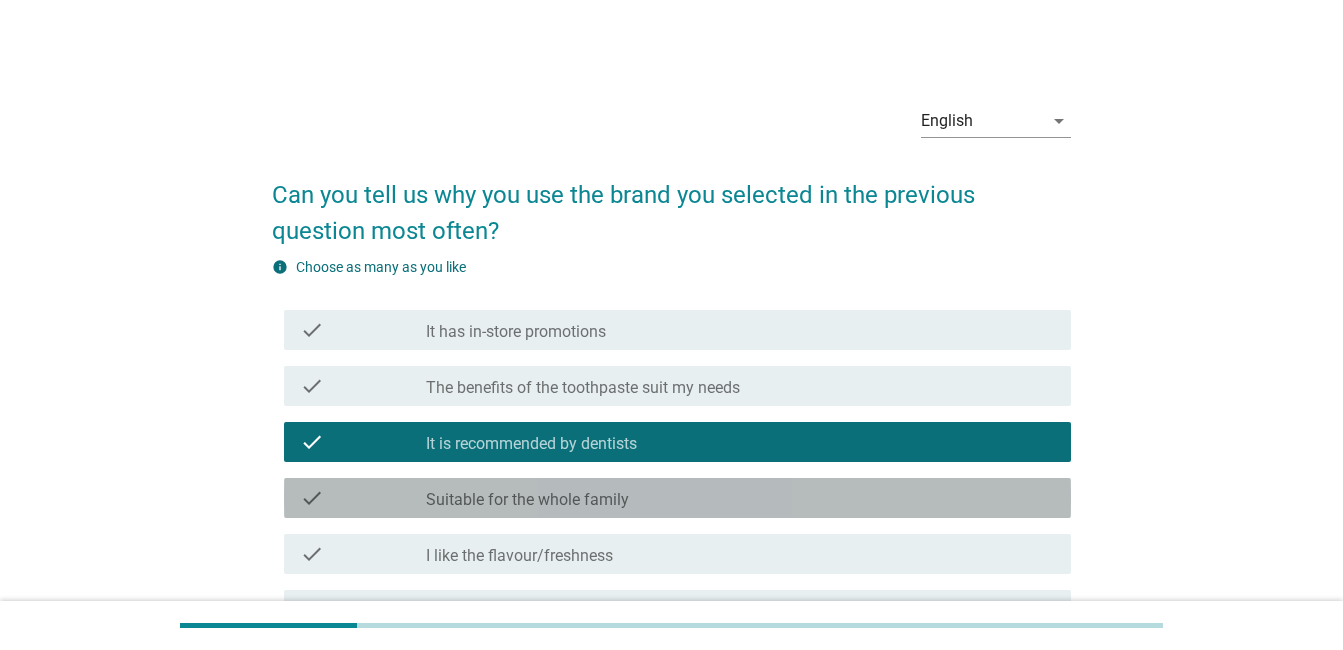 click on "check     check_box_outline_blank Suitable for the whole family" at bounding box center [677, 498] 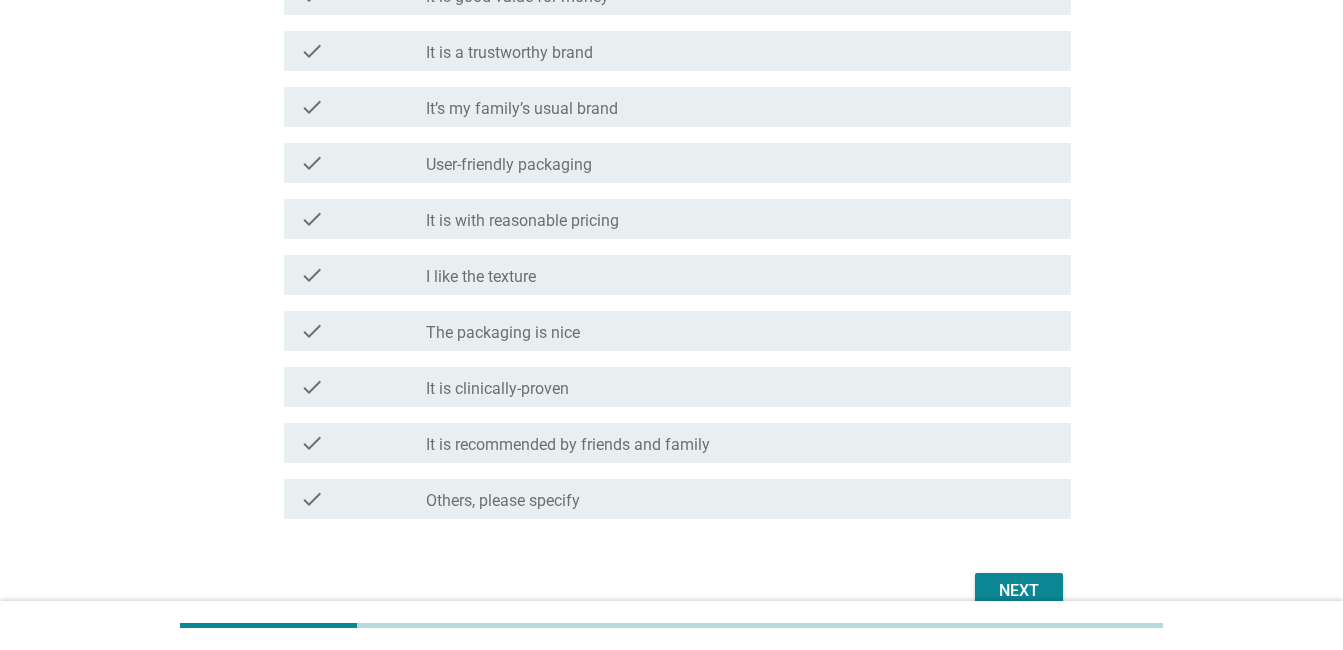 scroll, scrollTop: 717, scrollLeft: 0, axis: vertical 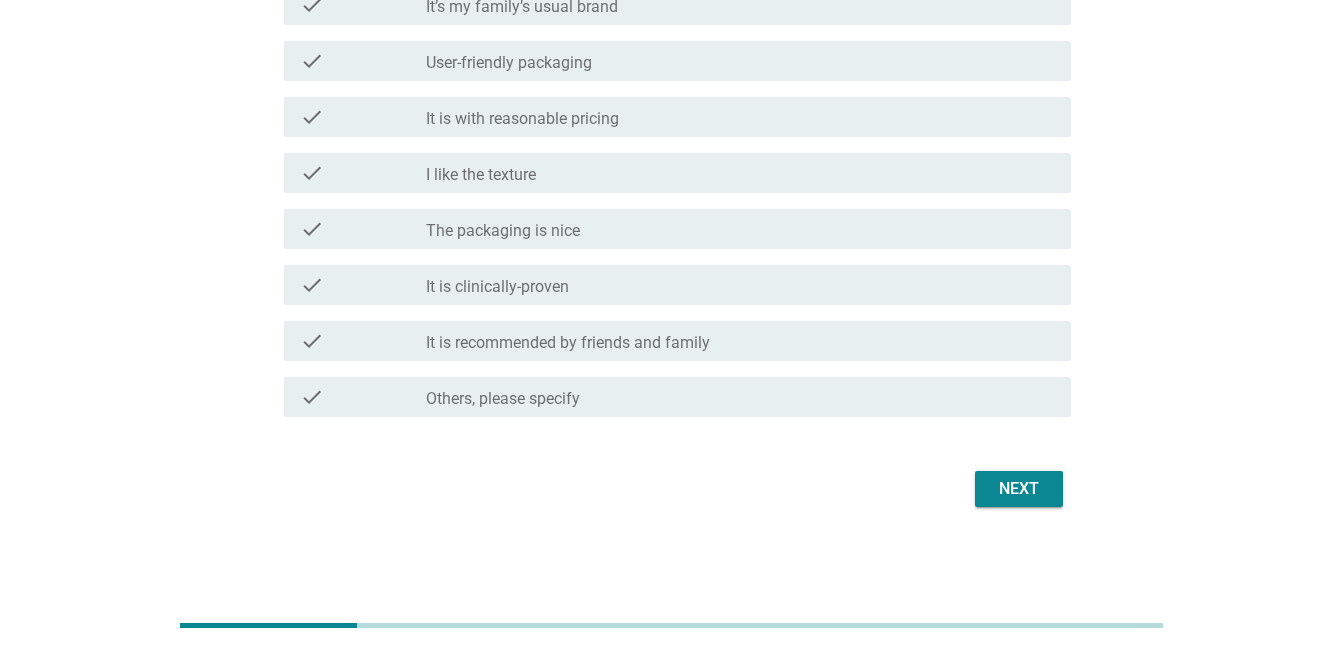 click on "Next" at bounding box center (1019, 489) 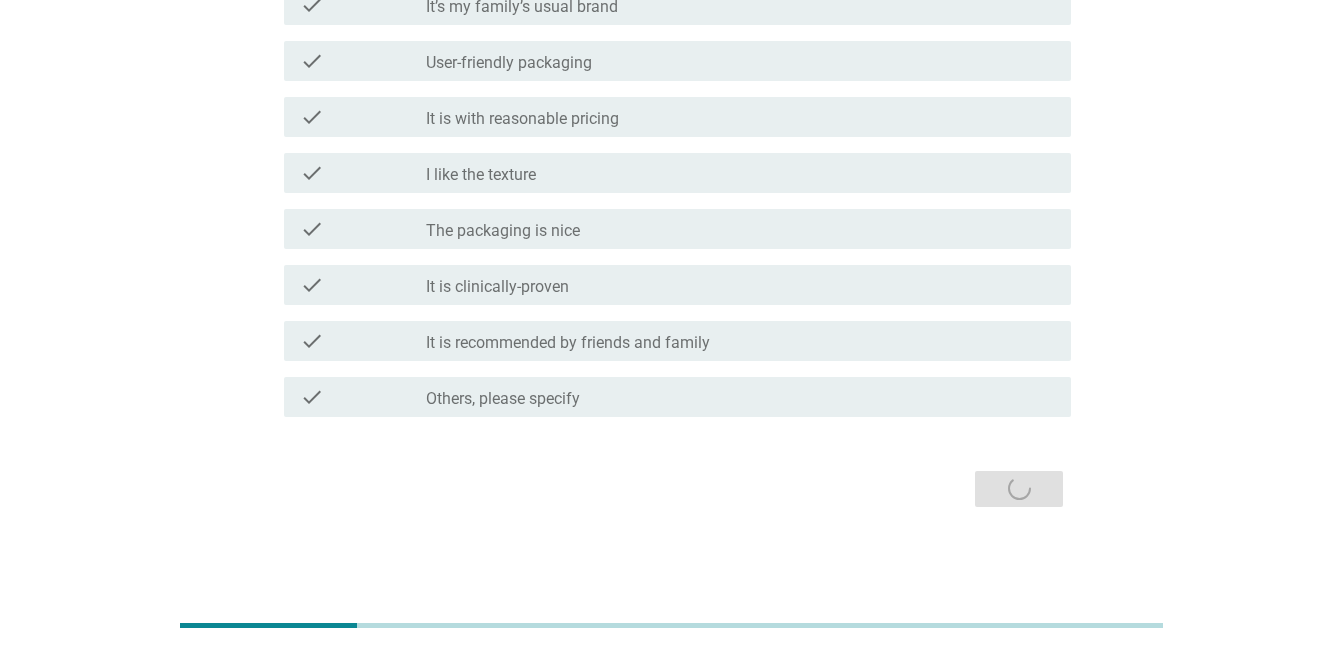 scroll, scrollTop: 0, scrollLeft: 0, axis: both 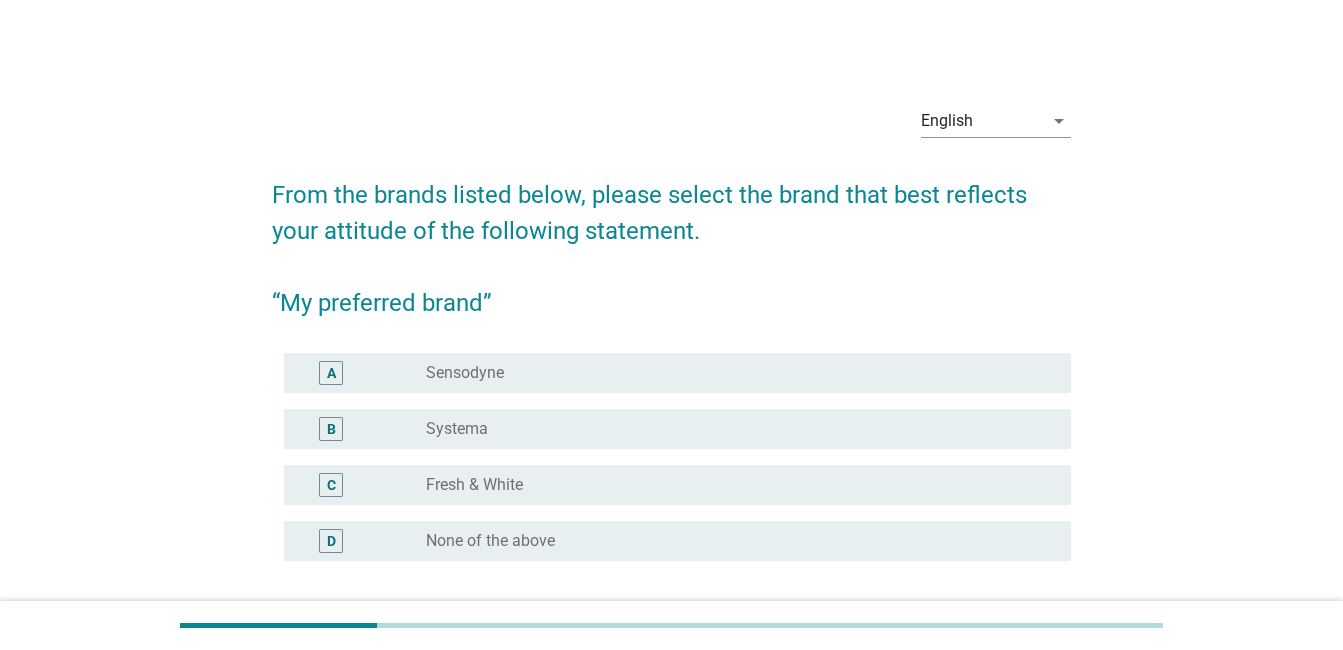 click on "radio_button_unchecked Systema" at bounding box center (732, 429) 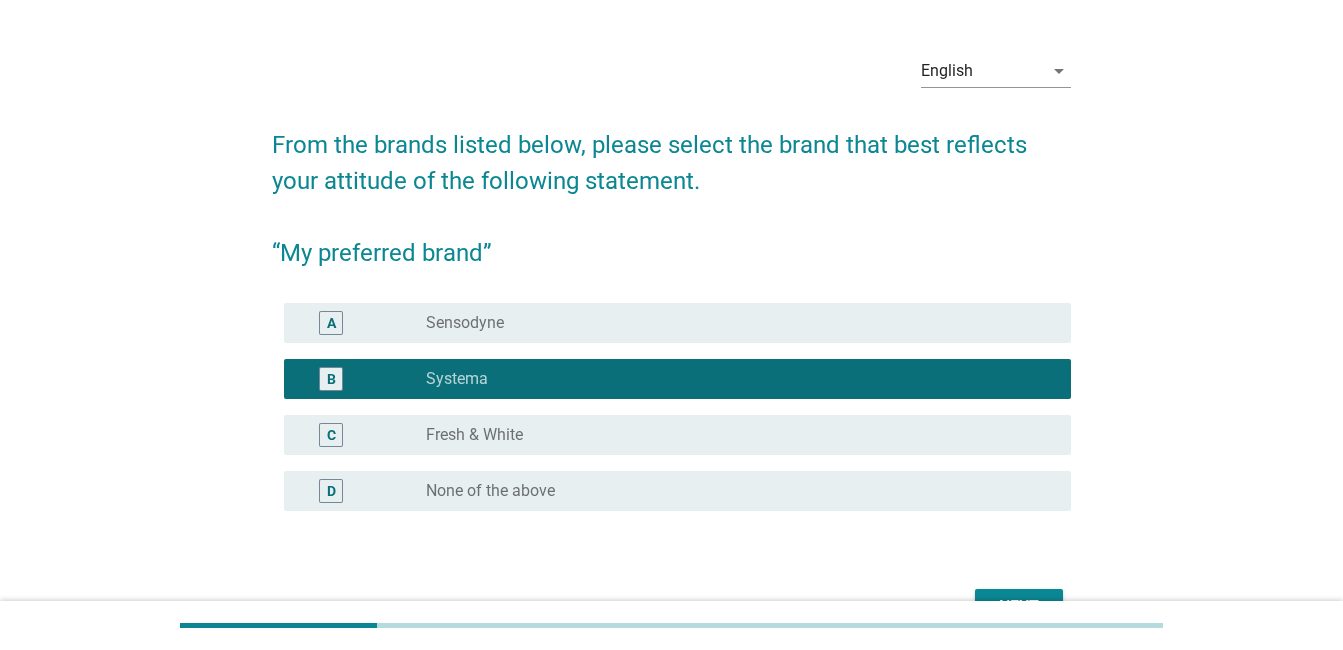 scroll, scrollTop: 168, scrollLeft: 0, axis: vertical 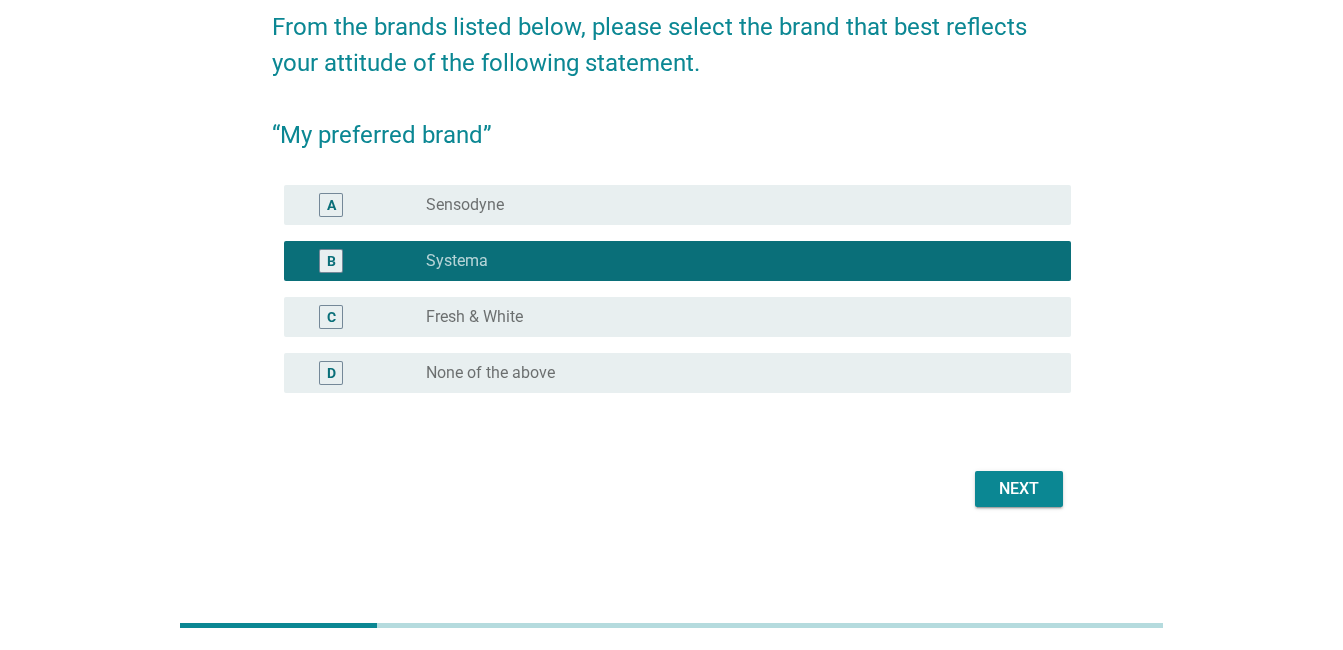 click on "Next" at bounding box center (671, 489) 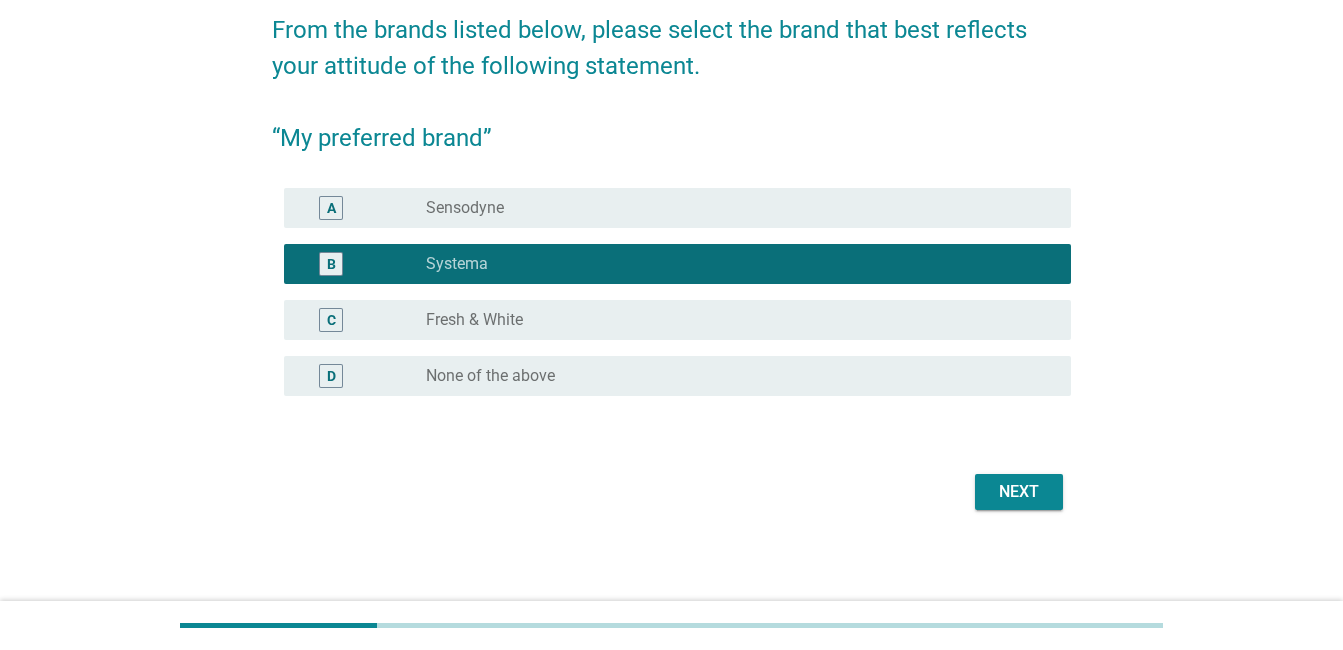 scroll, scrollTop: 168, scrollLeft: 0, axis: vertical 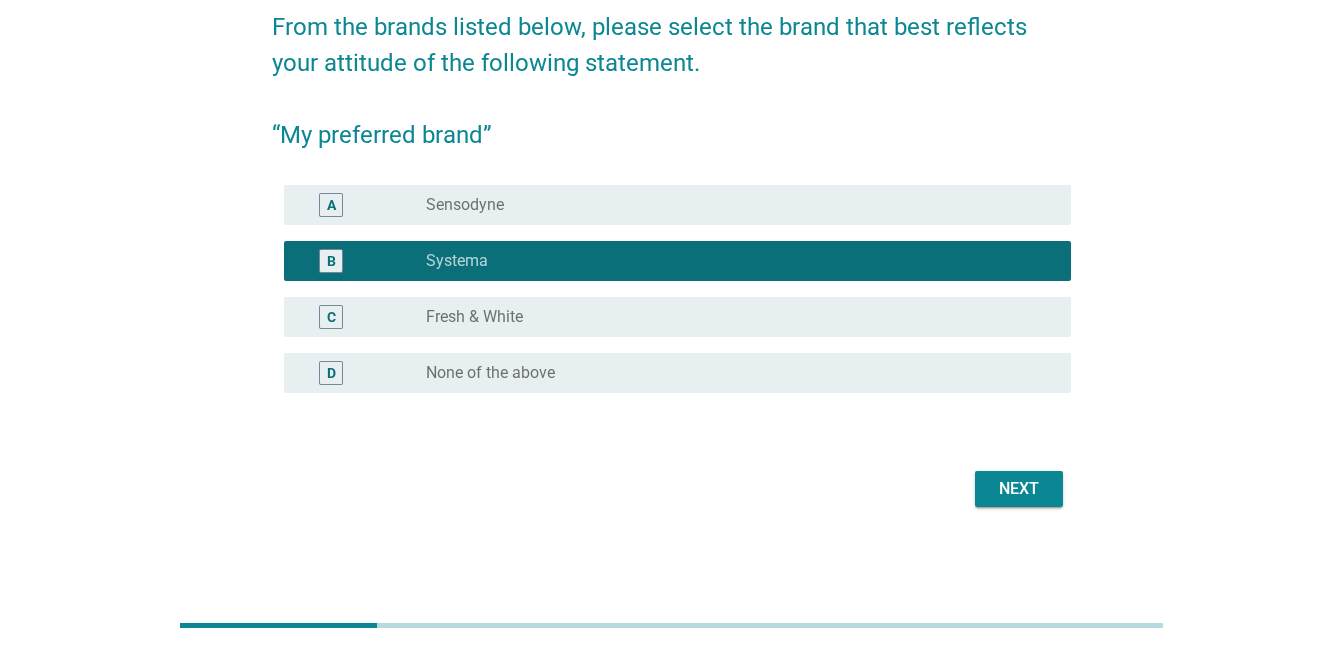 click on "Next" at bounding box center (1019, 489) 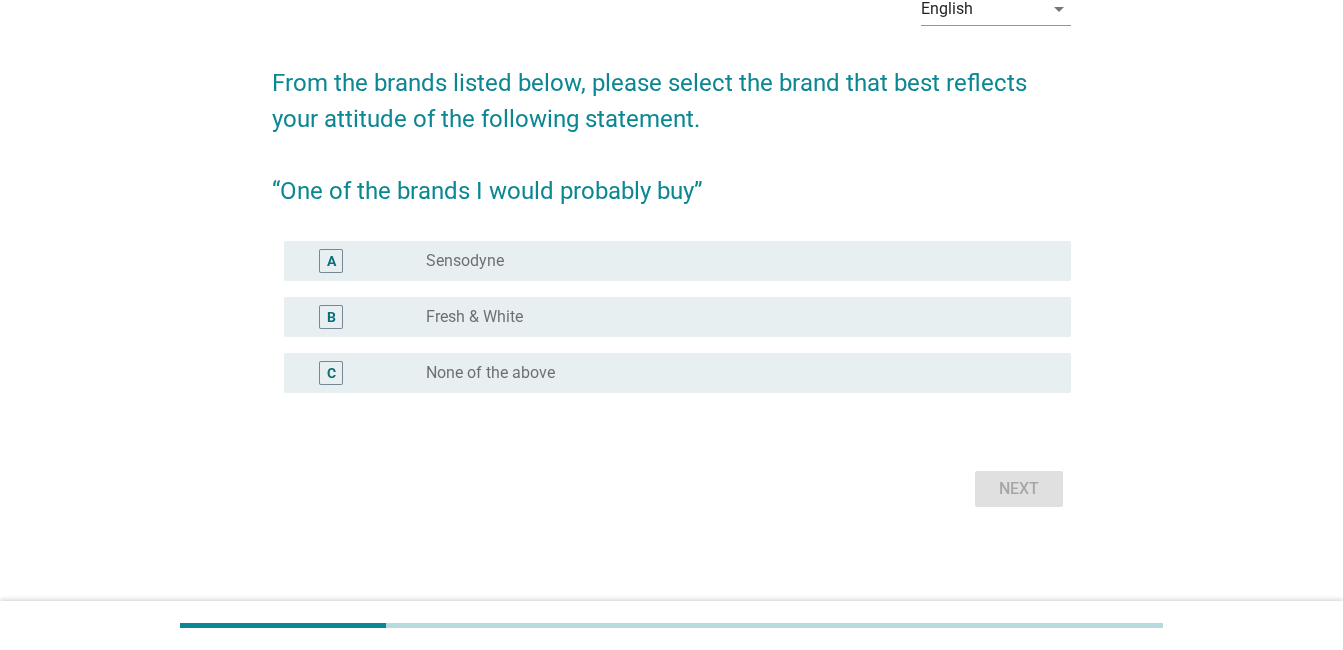 scroll, scrollTop: 0, scrollLeft: 0, axis: both 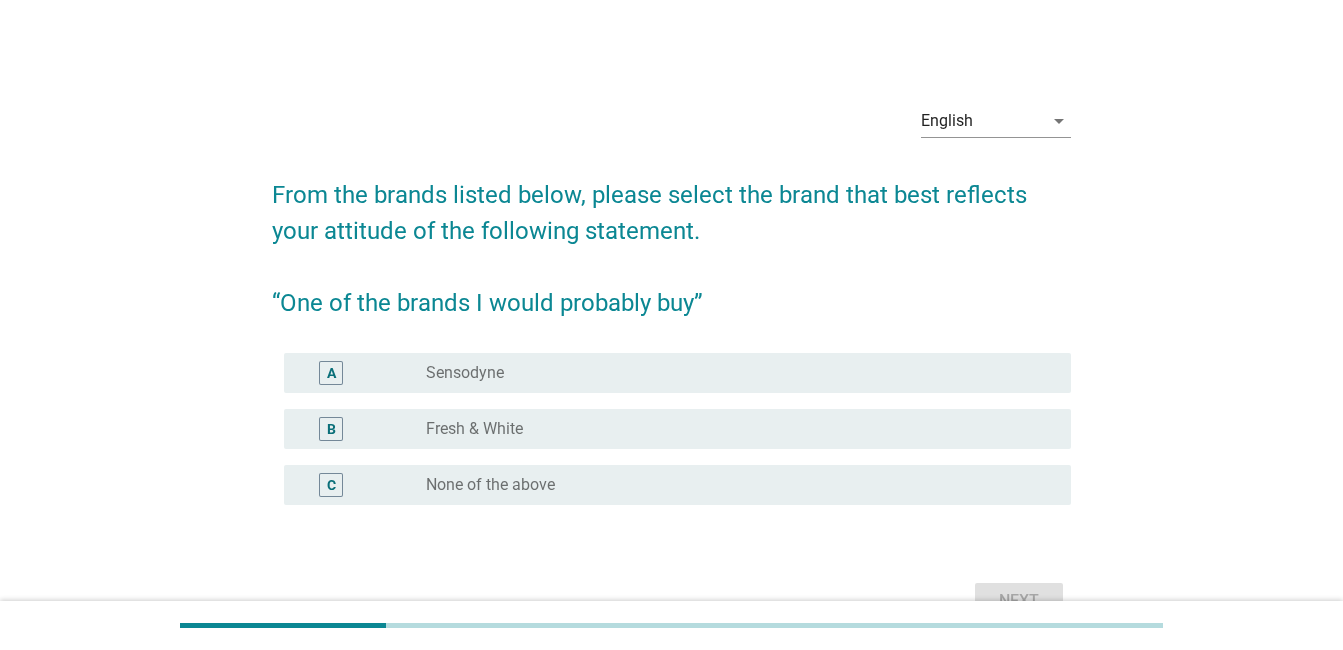 click on "Sensodyne" at bounding box center (465, 373) 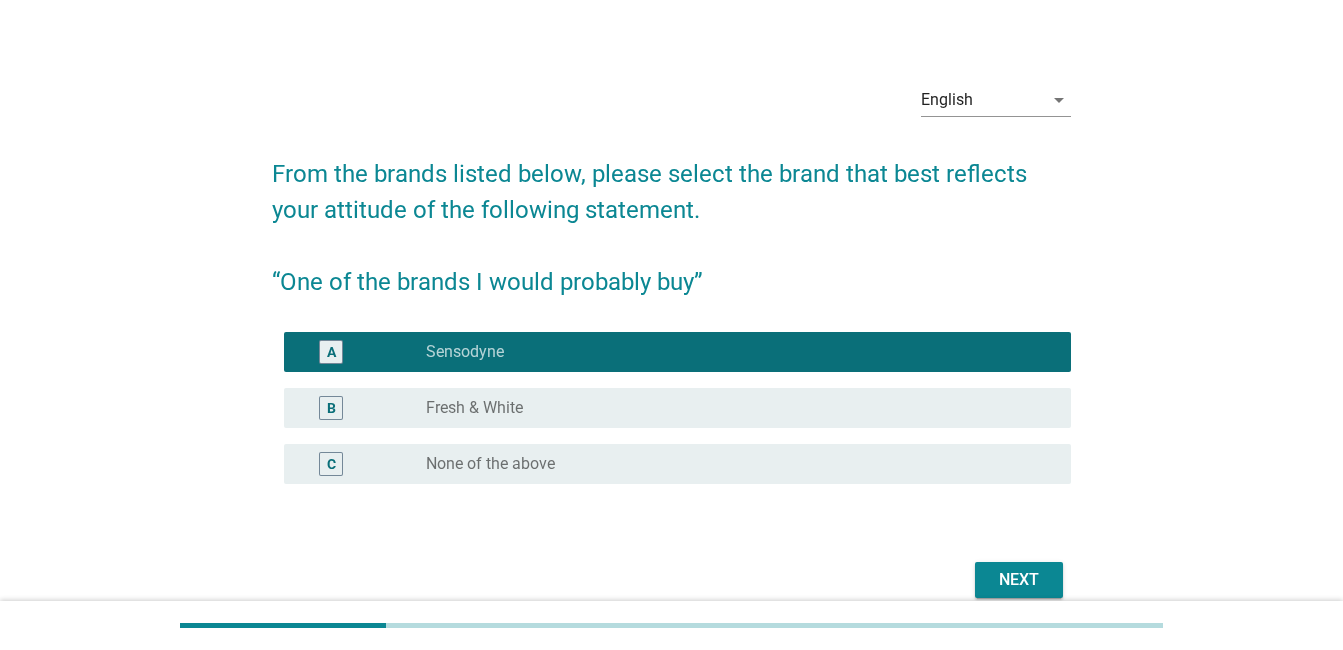 scroll, scrollTop: 112, scrollLeft: 0, axis: vertical 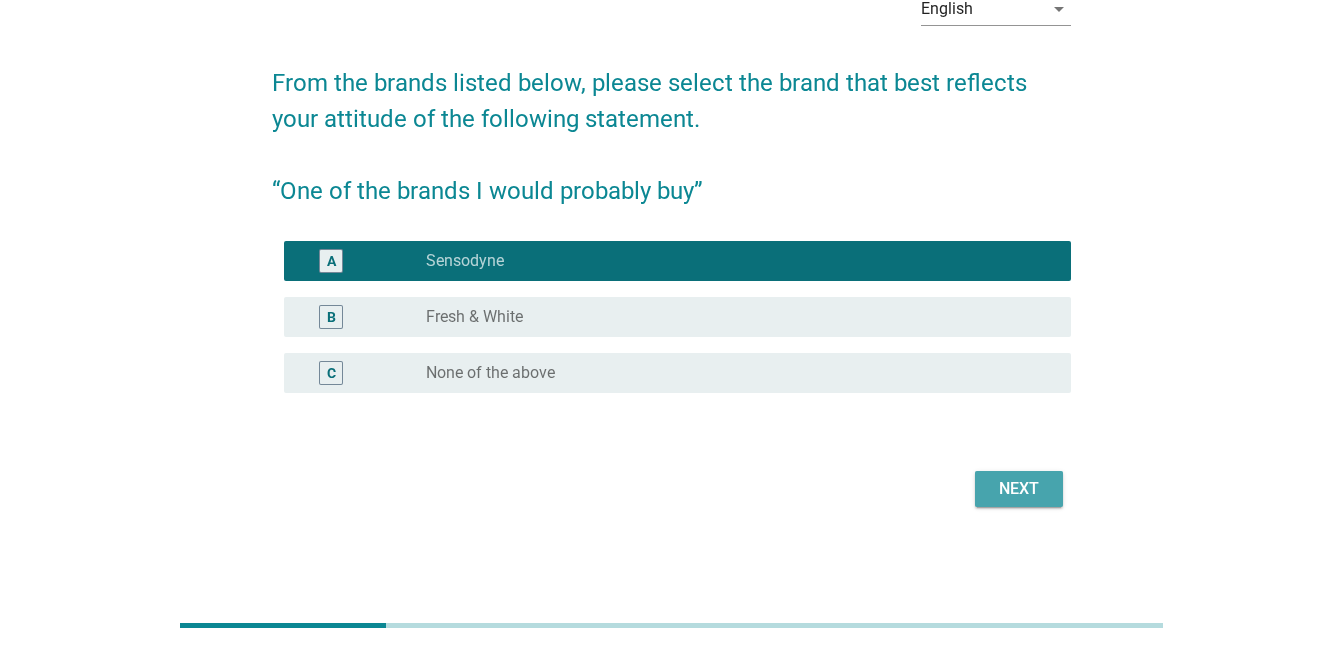 click on "Next" at bounding box center (1019, 489) 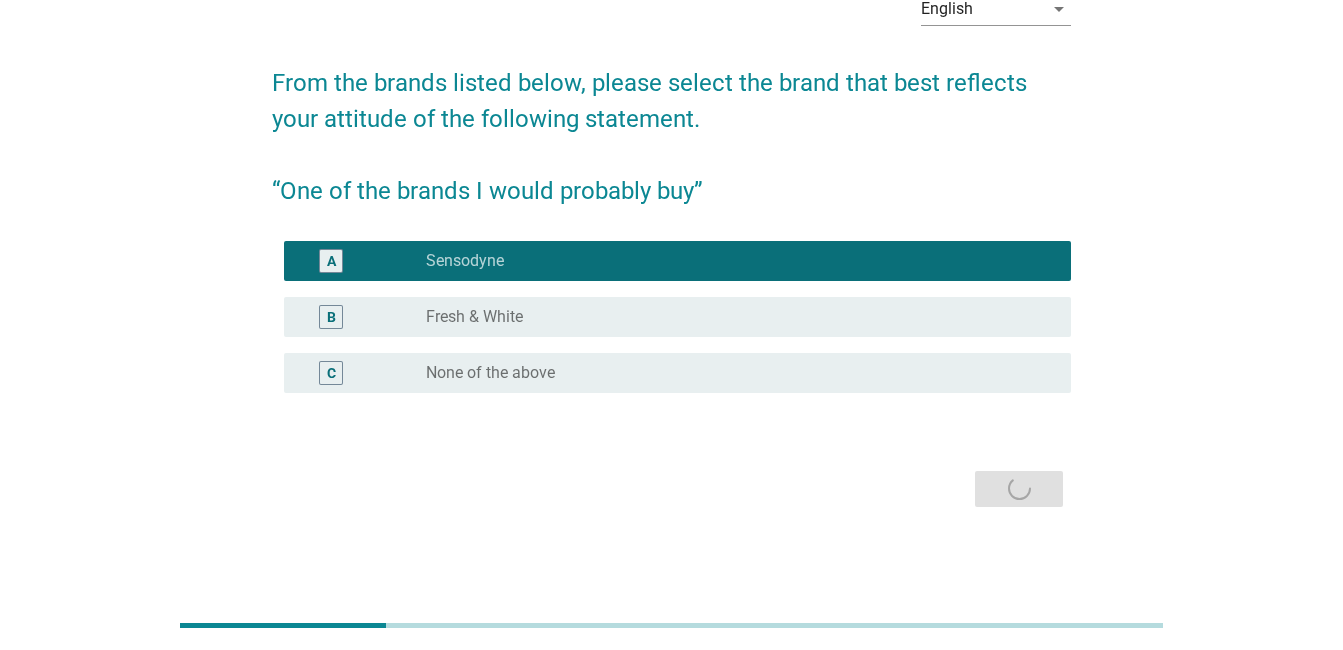 scroll, scrollTop: 0, scrollLeft: 0, axis: both 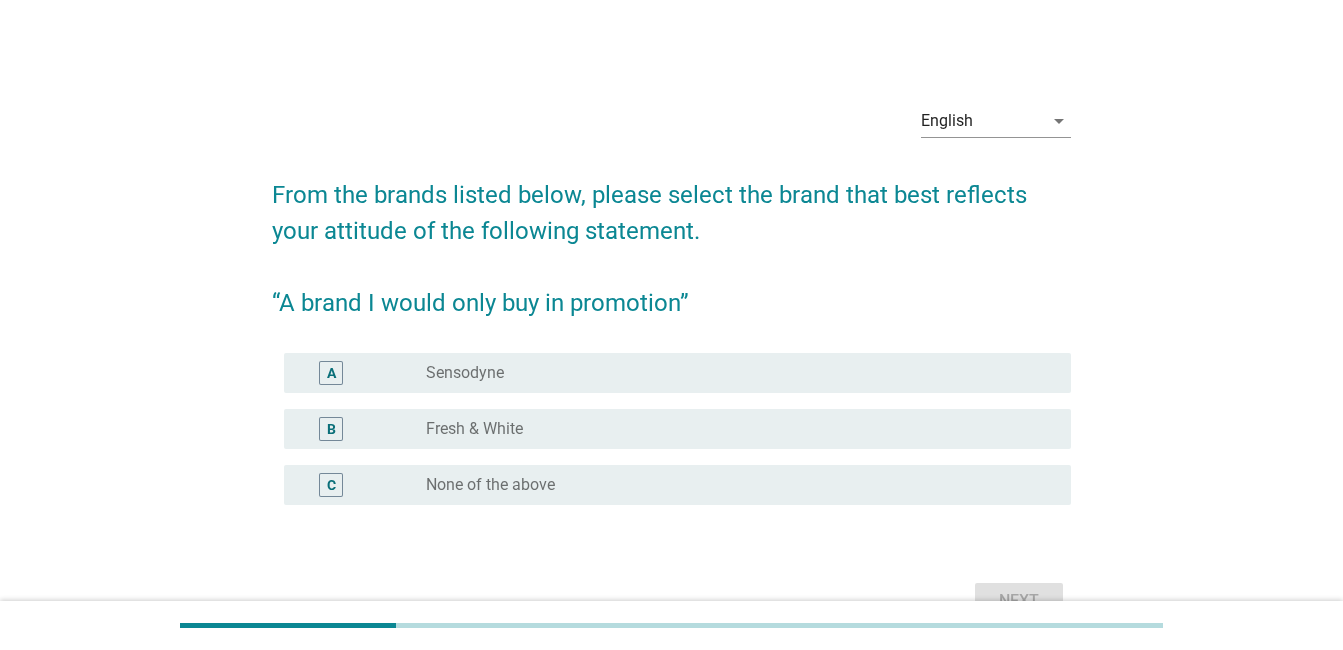 click on "Fresh & White" at bounding box center [474, 429] 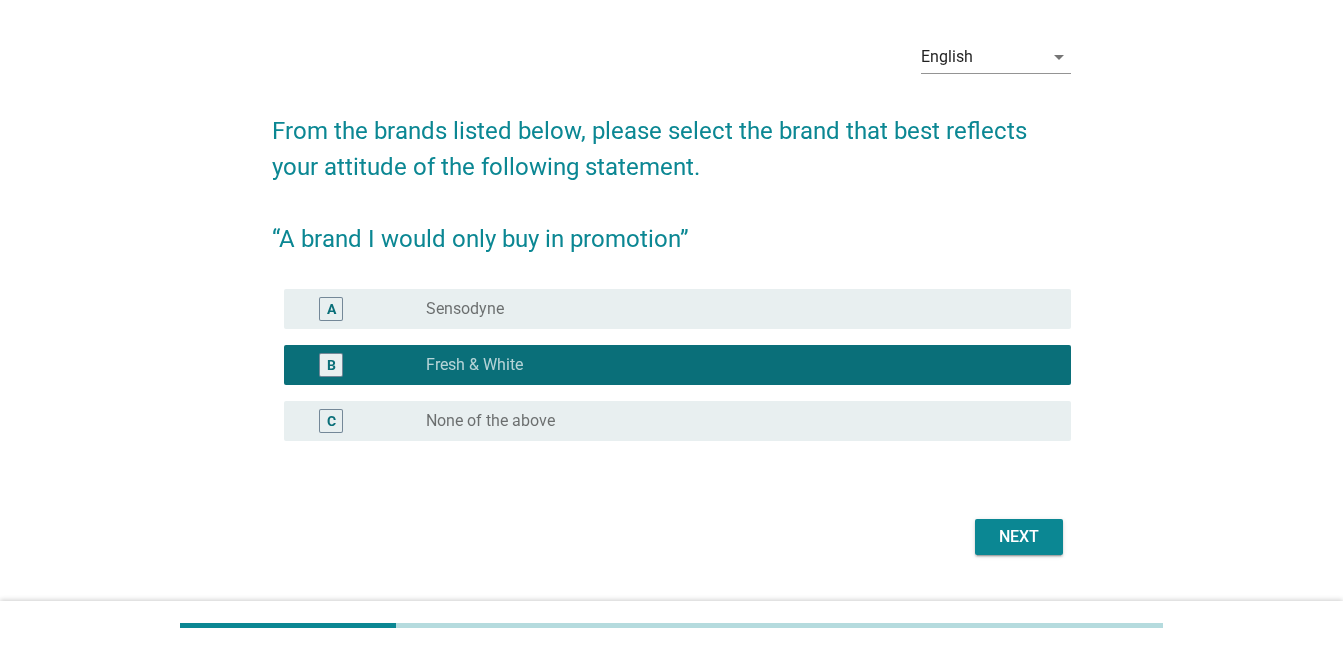 scroll, scrollTop: 100, scrollLeft: 0, axis: vertical 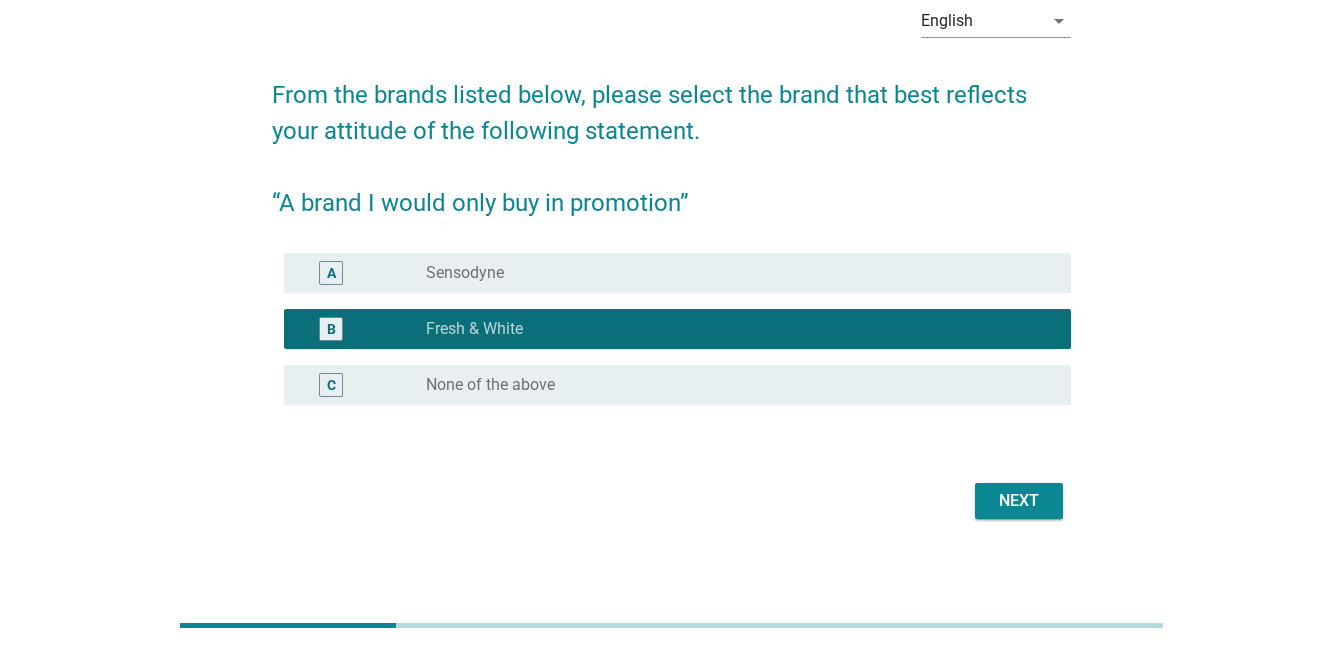 click on "Next" at bounding box center (1019, 501) 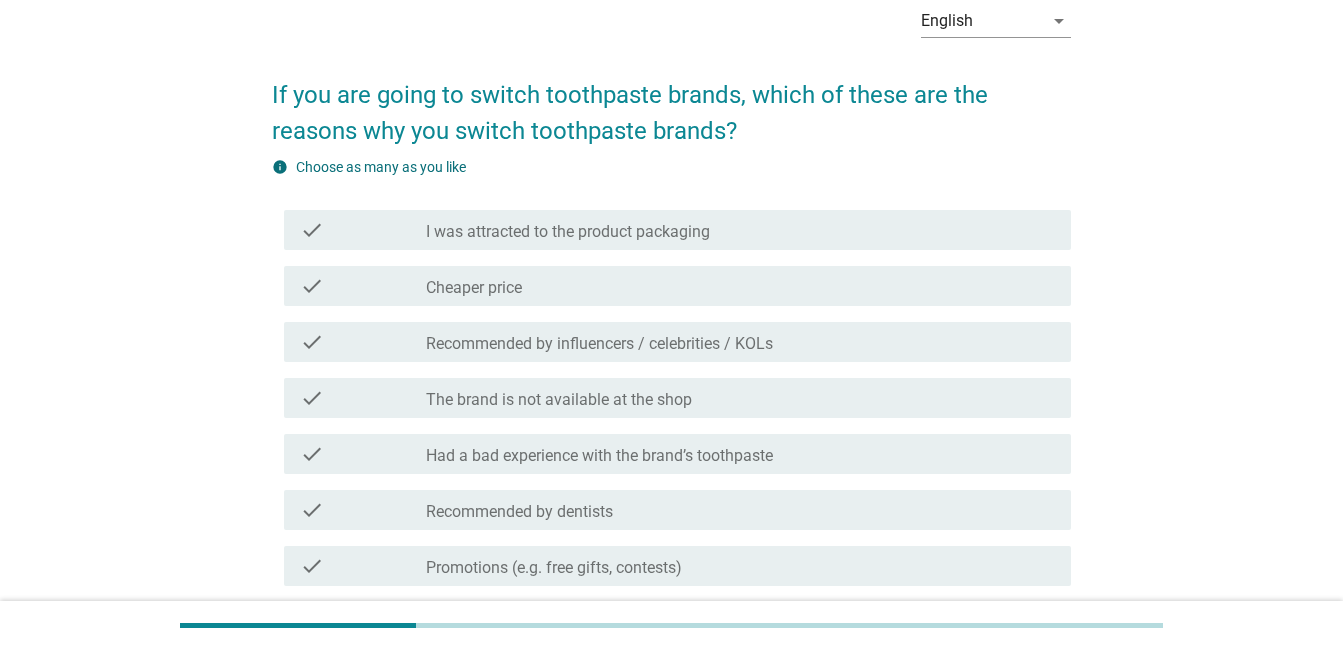 scroll, scrollTop: 0, scrollLeft: 0, axis: both 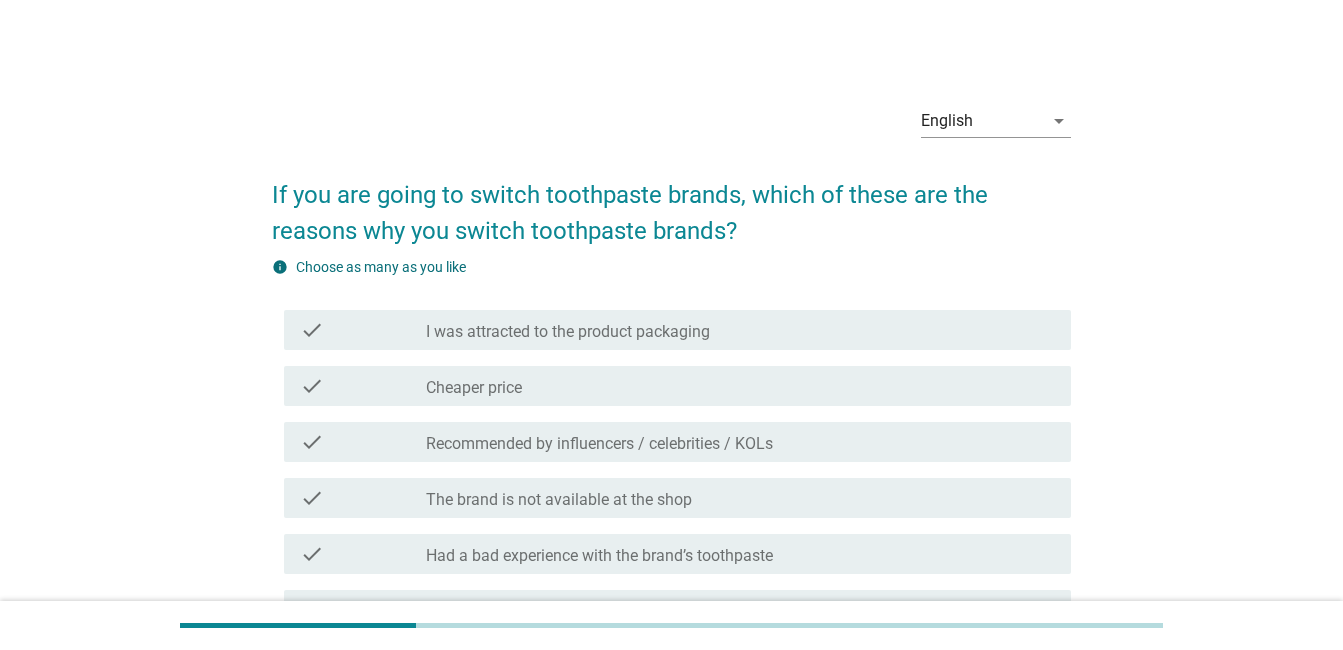 click on "Cheaper price" at bounding box center [474, 388] 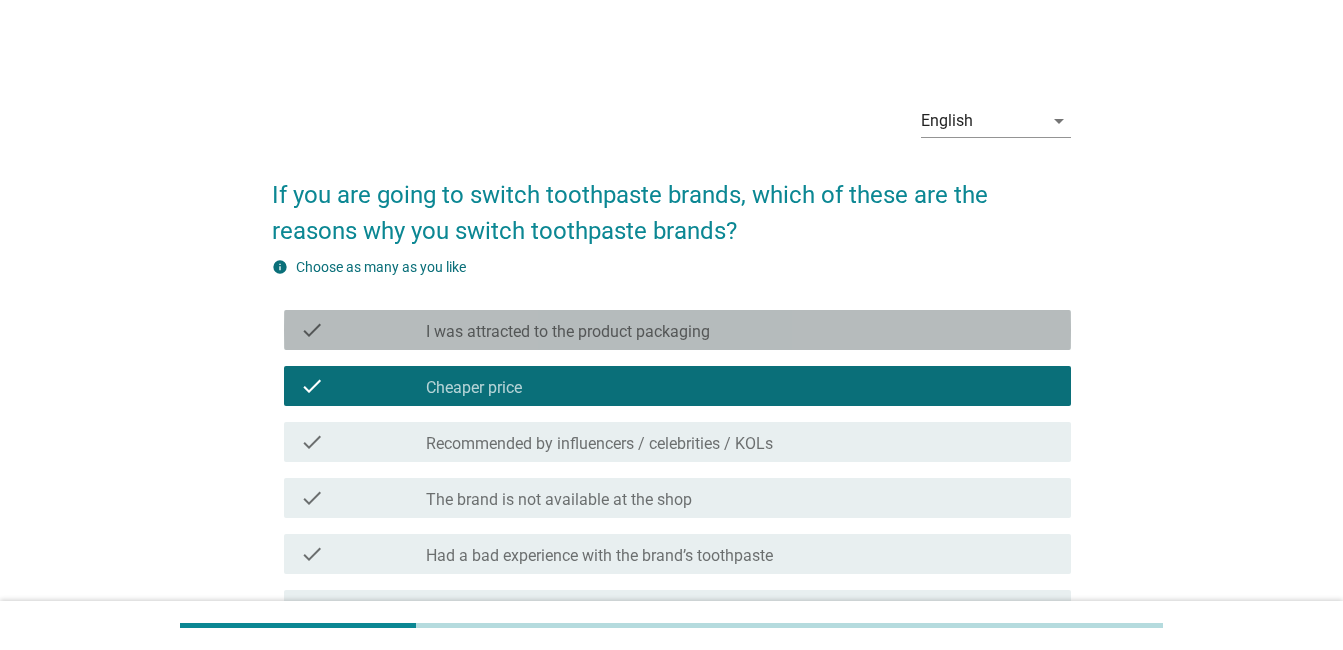 click on "I was attracted to the product packaging" at bounding box center (568, 332) 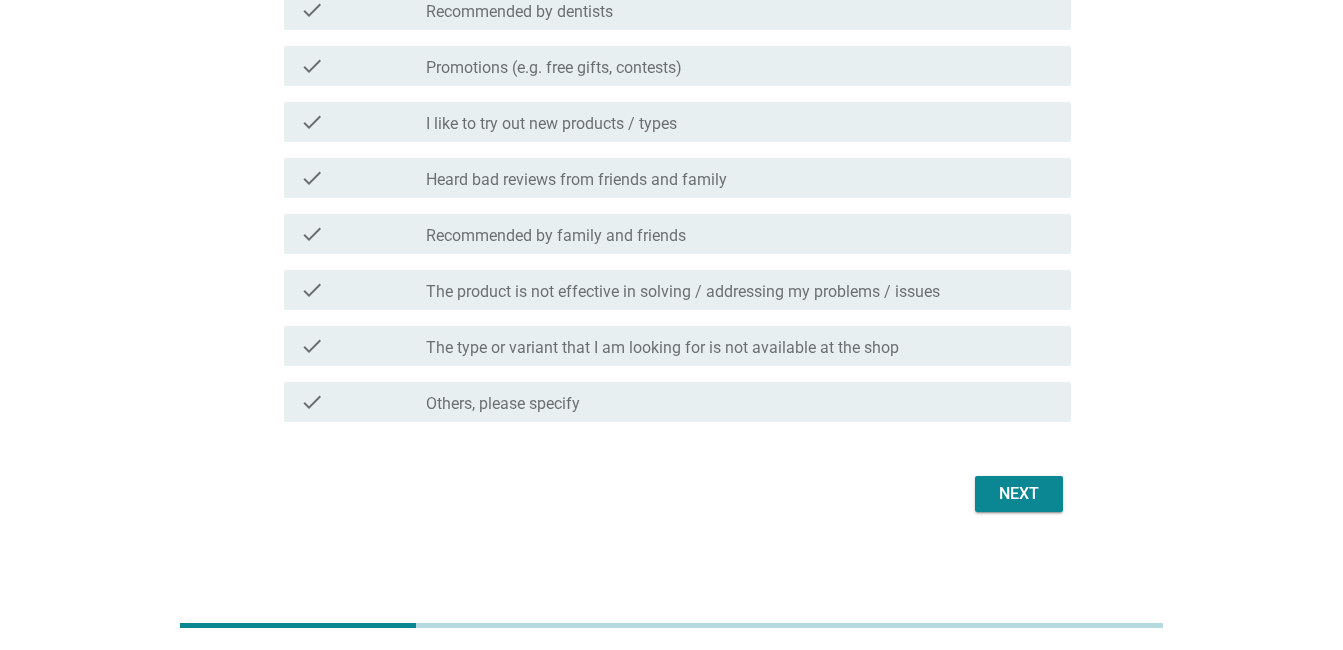 scroll, scrollTop: 605, scrollLeft: 0, axis: vertical 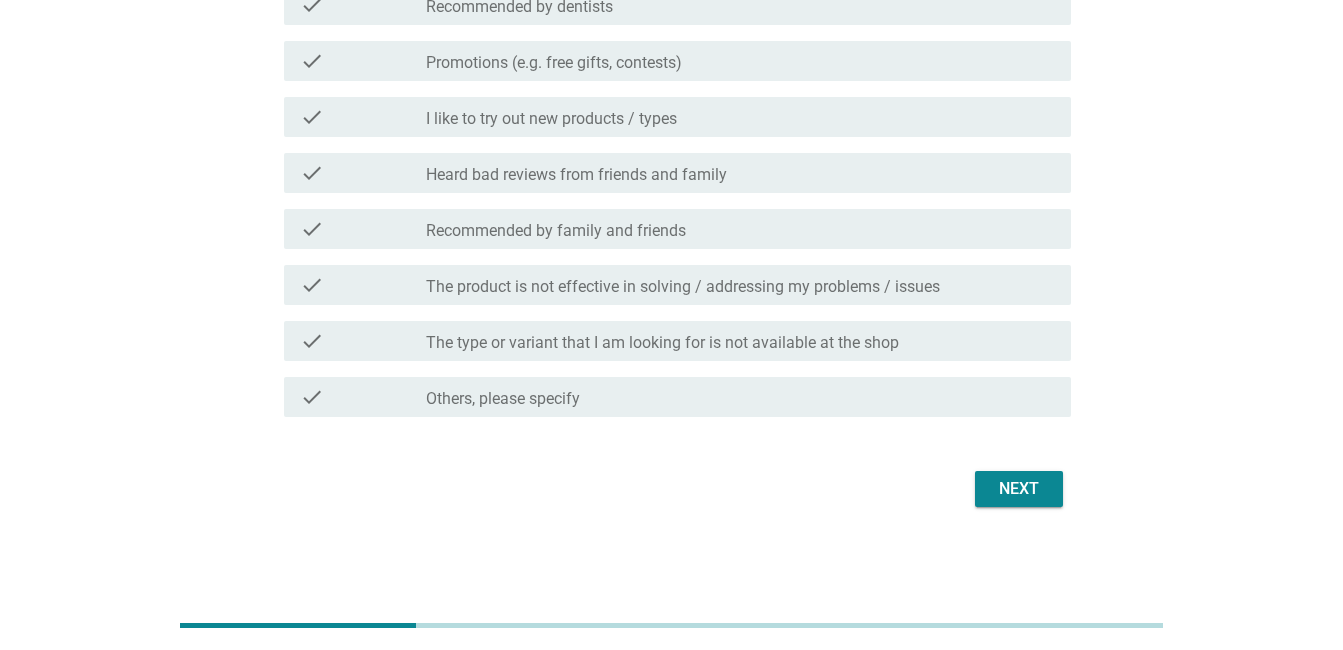 click on "Next" at bounding box center (1019, 489) 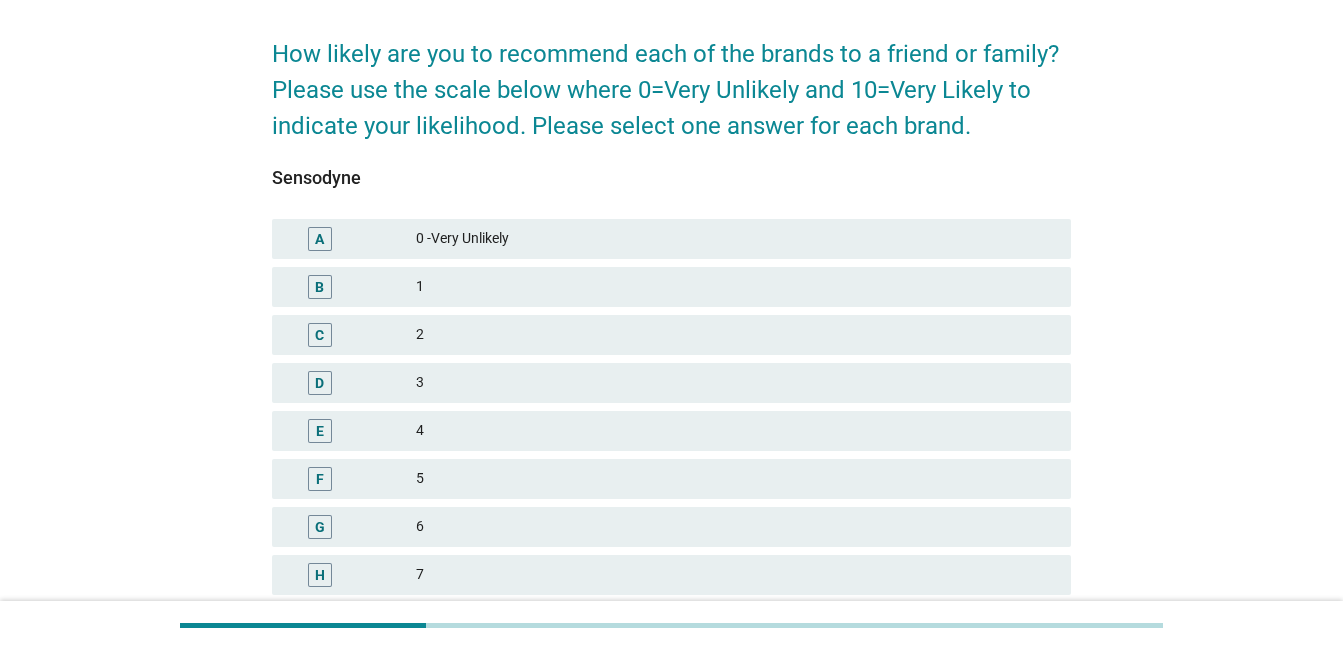 scroll, scrollTop: 100, scrollLeft: 0, axis: vertical 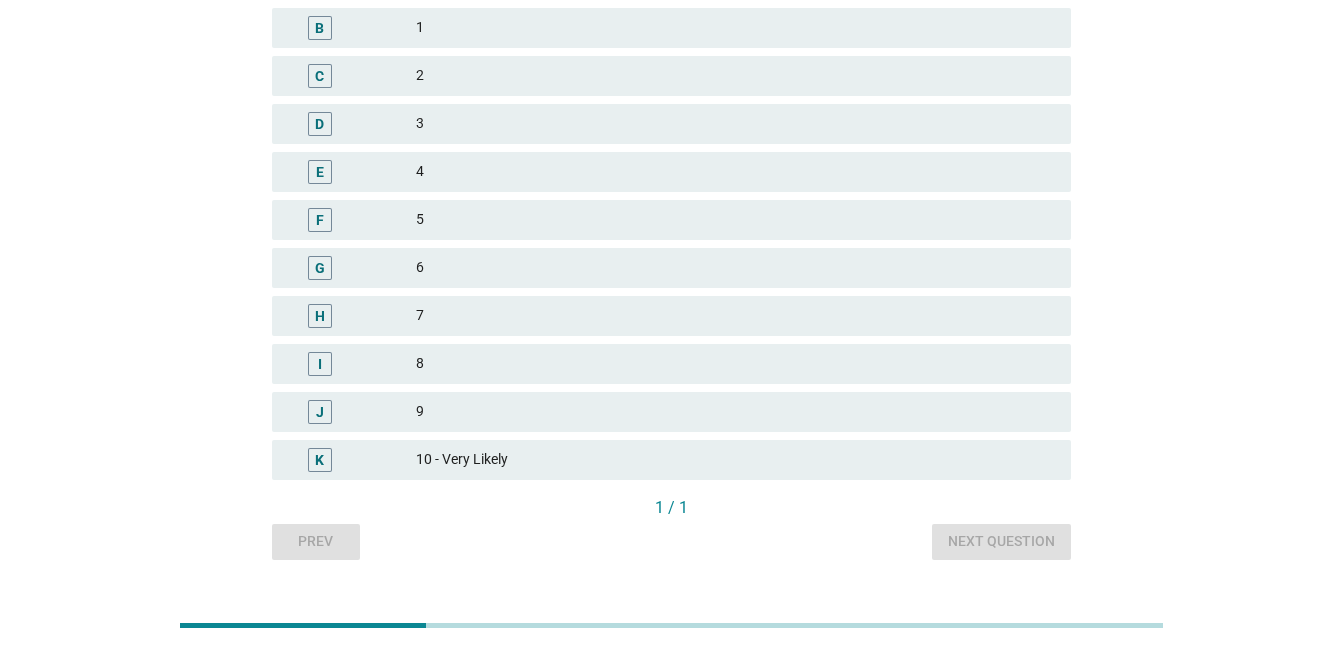 click on "5" at bounding box center (735, 220) 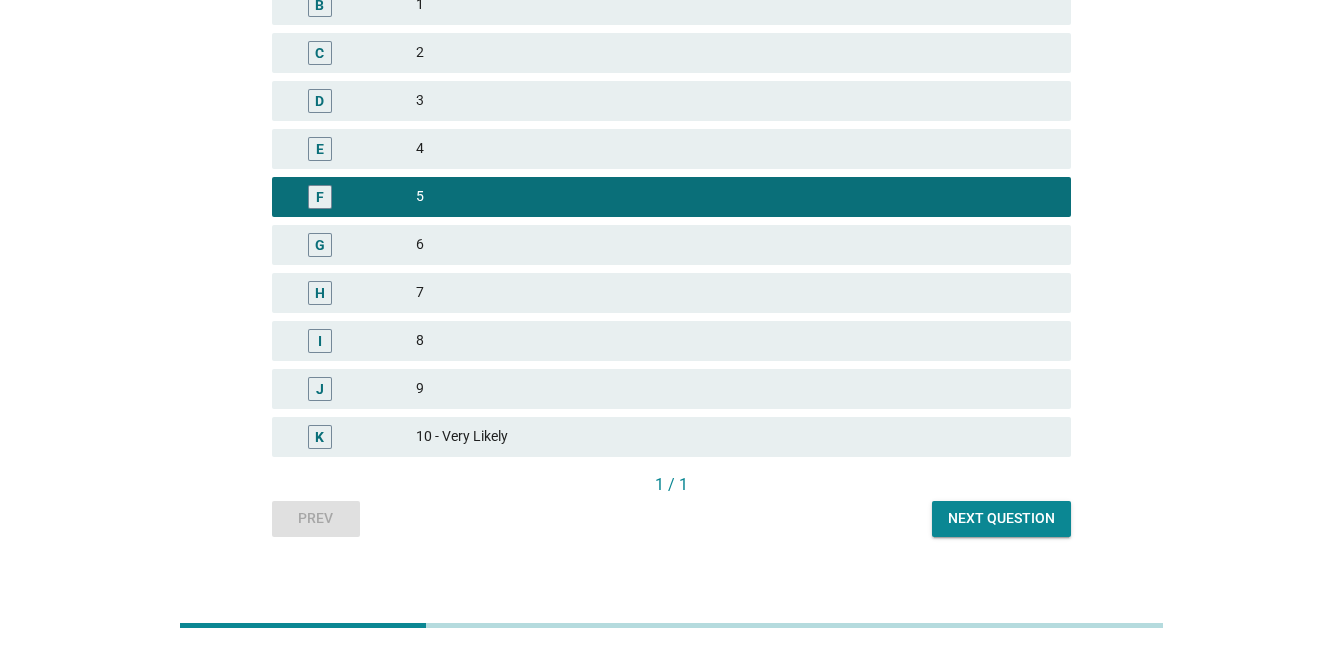 scroll, scrollTop: 447, scrollLeft: 0, axis: vertical 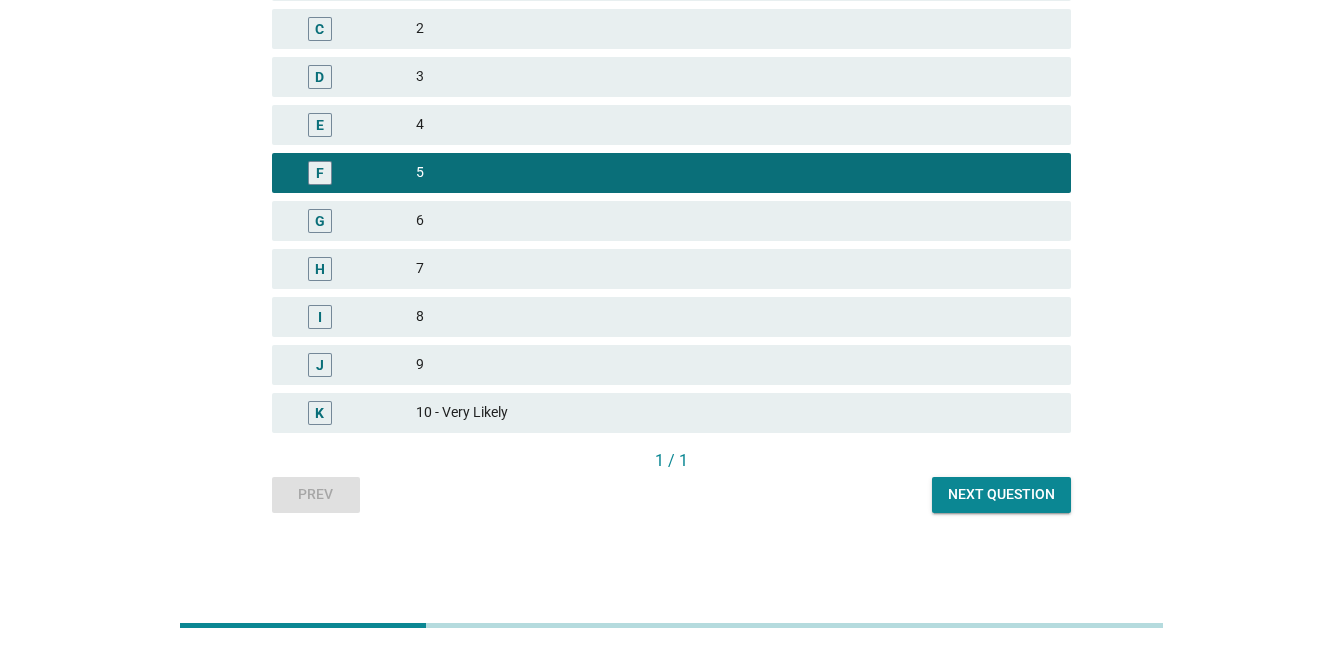 click on "Next question" at bounding box center [1001, 494] 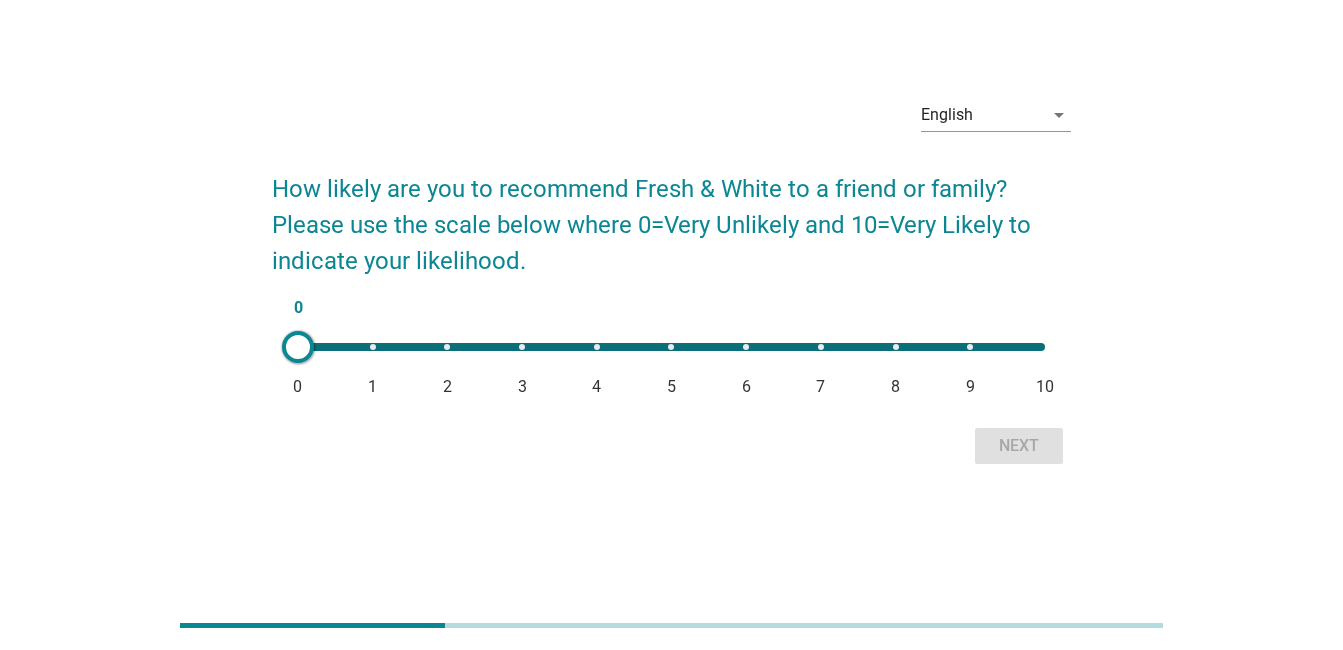scroll, scrollTop: 0, scrollLeft: 0, axis: both 